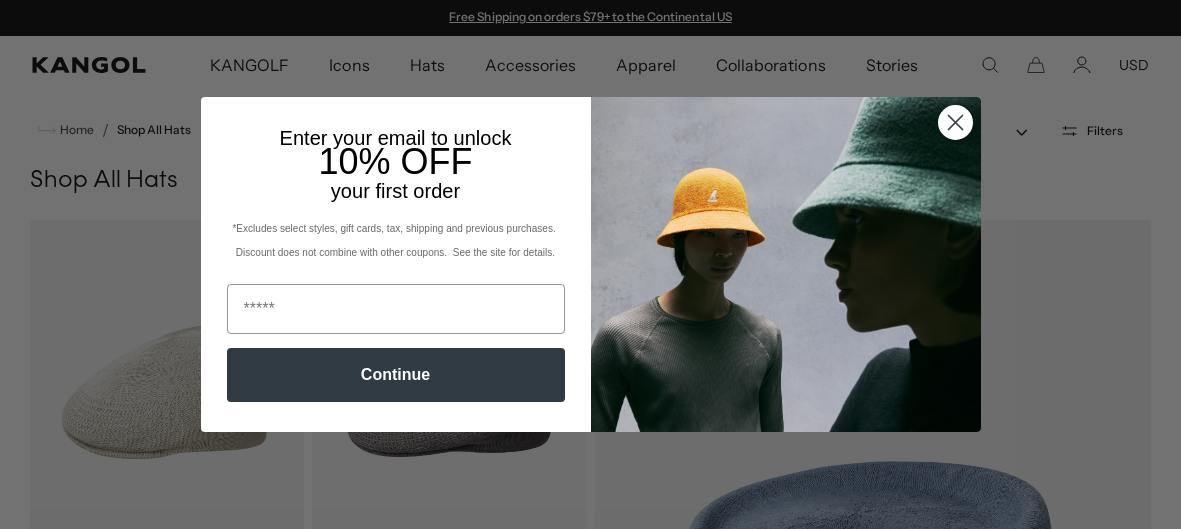 scroll, scrollTop: 0, scrollLeft: 0, axis: both 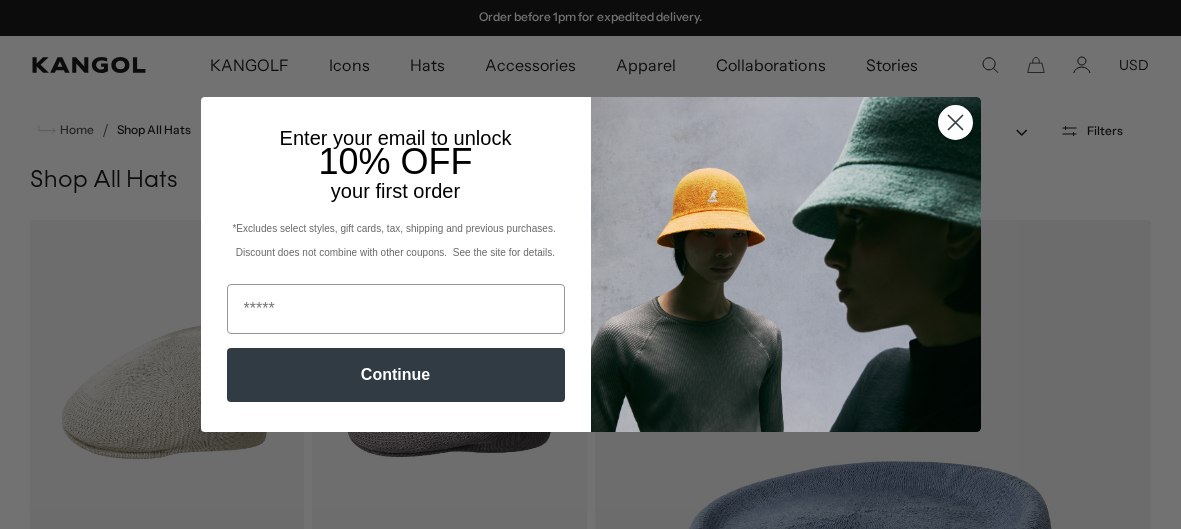 click 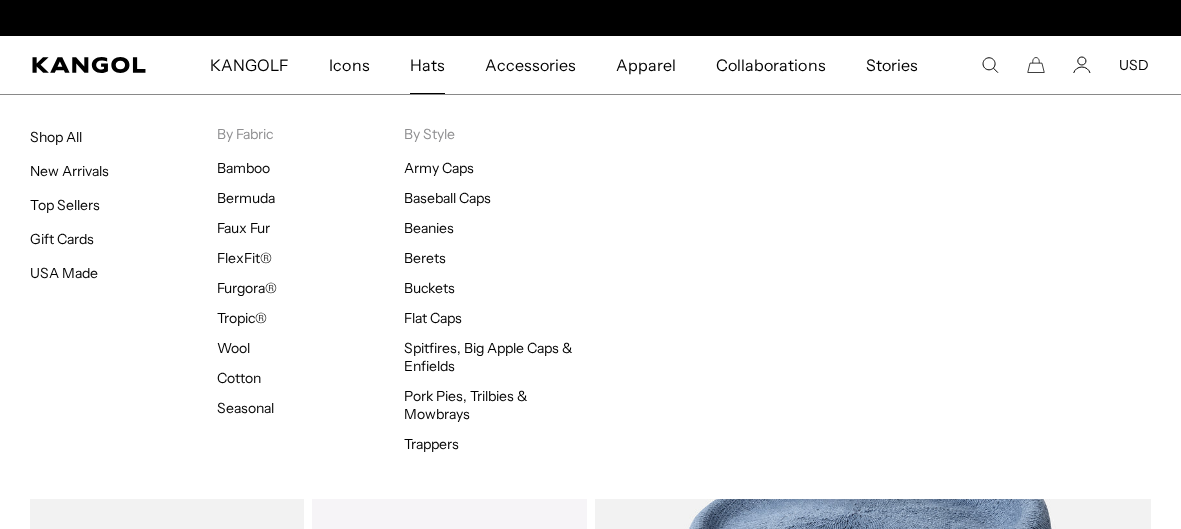 scroll, scrollTop: 0, scrollLeft: 412, axis: horizontal 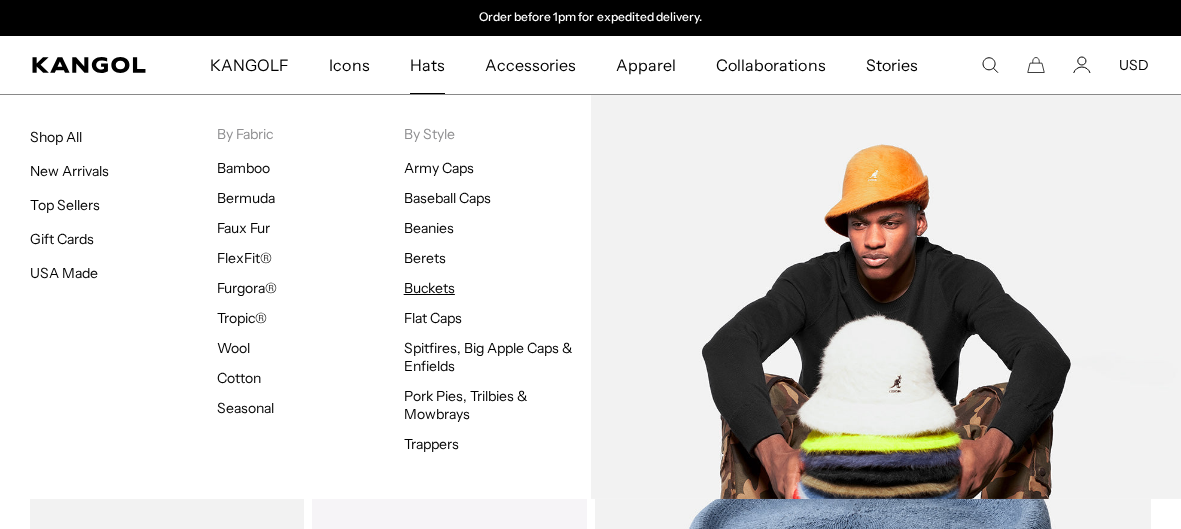 click on "Buckets" at bounding box center (429, 288) 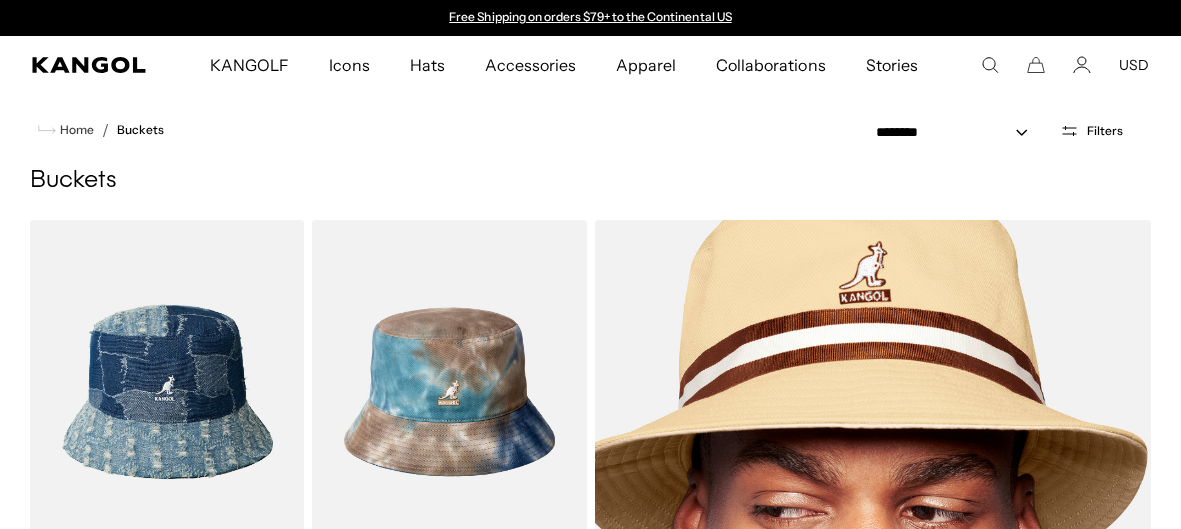 scroll, scrollTop: 0, scrollLeft: 0, axis: both 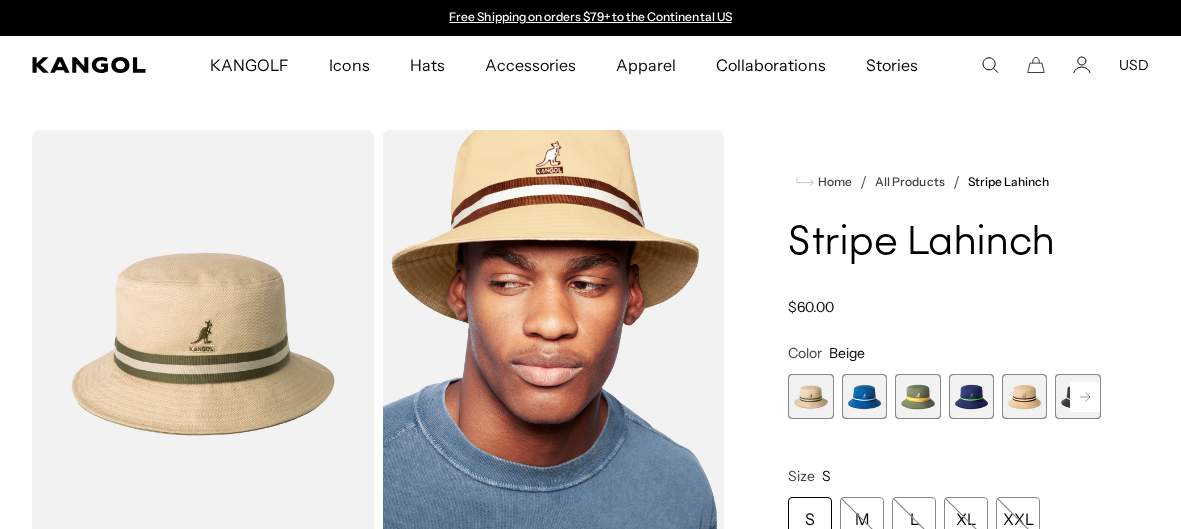 click on "Loading...
Home
/" at bounding box center (590, 538) 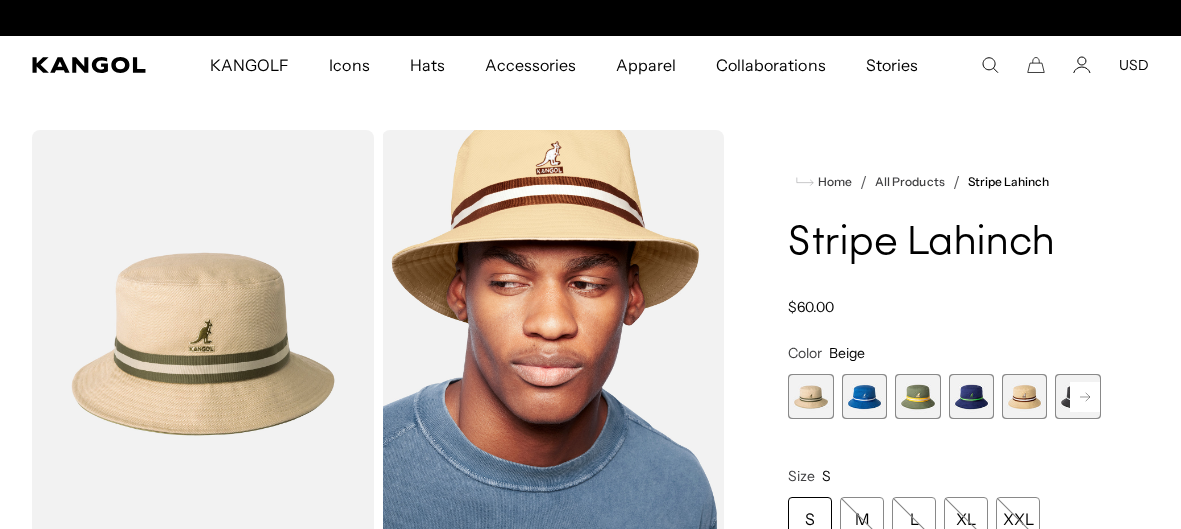 scroll, scrollTop: 0, scrollLeft: 412, axis: horizontal 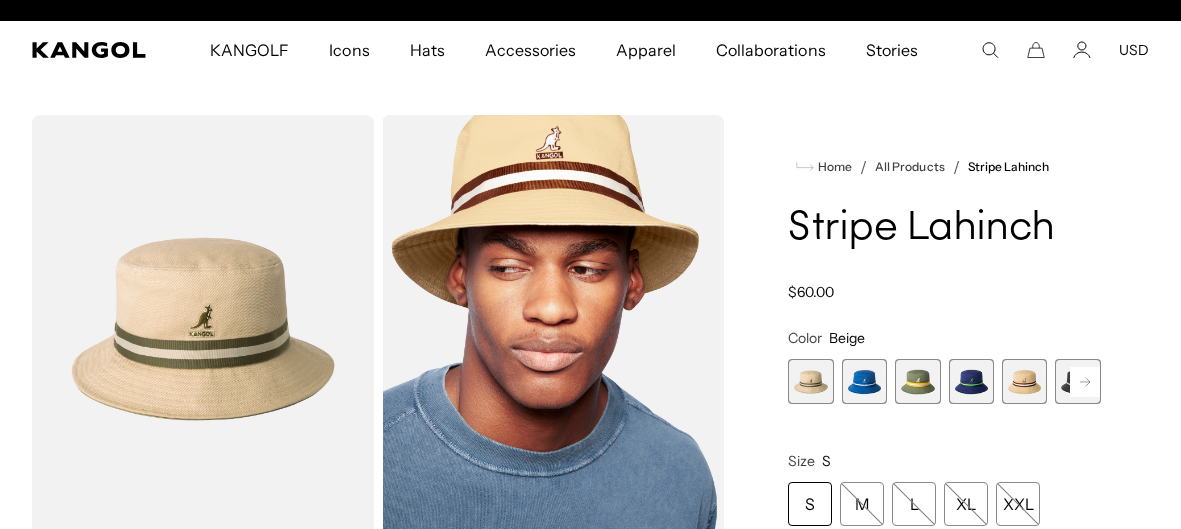 click 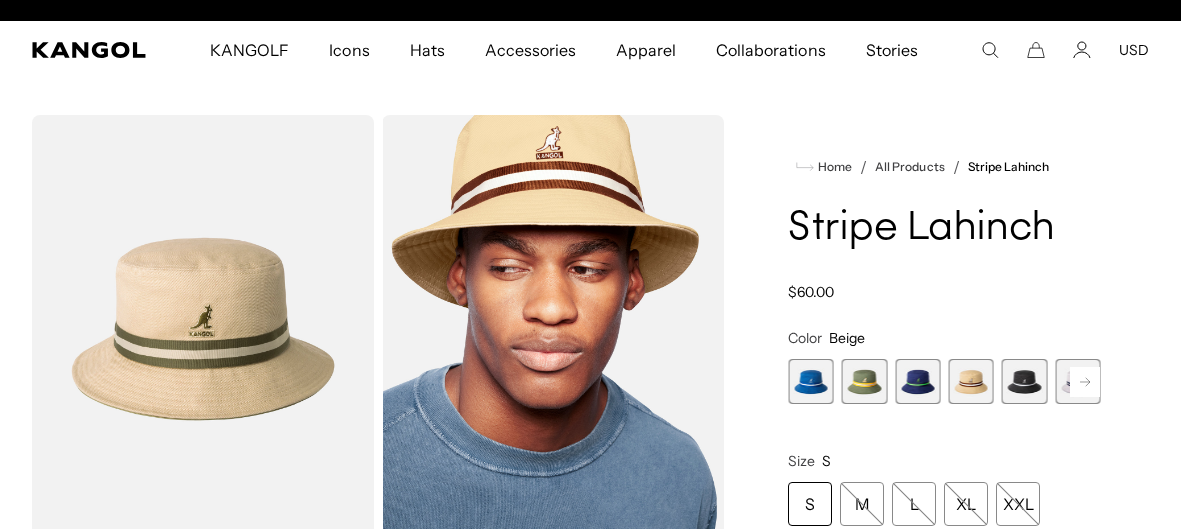 scroll, scrollTop: 0, scrollLeft: 412, axis: horizontal 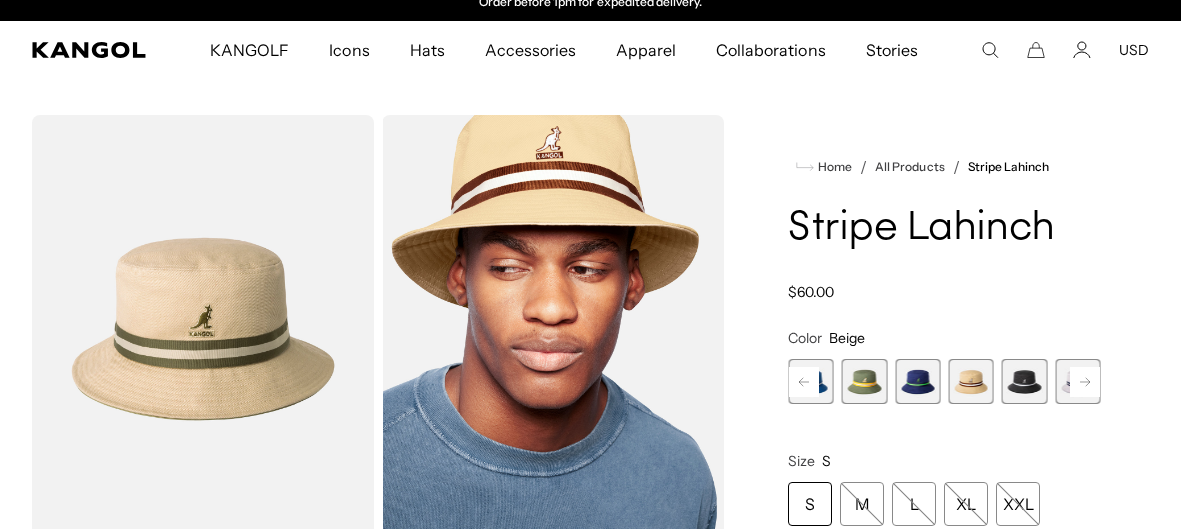 click at bounding box center [1024, 381] 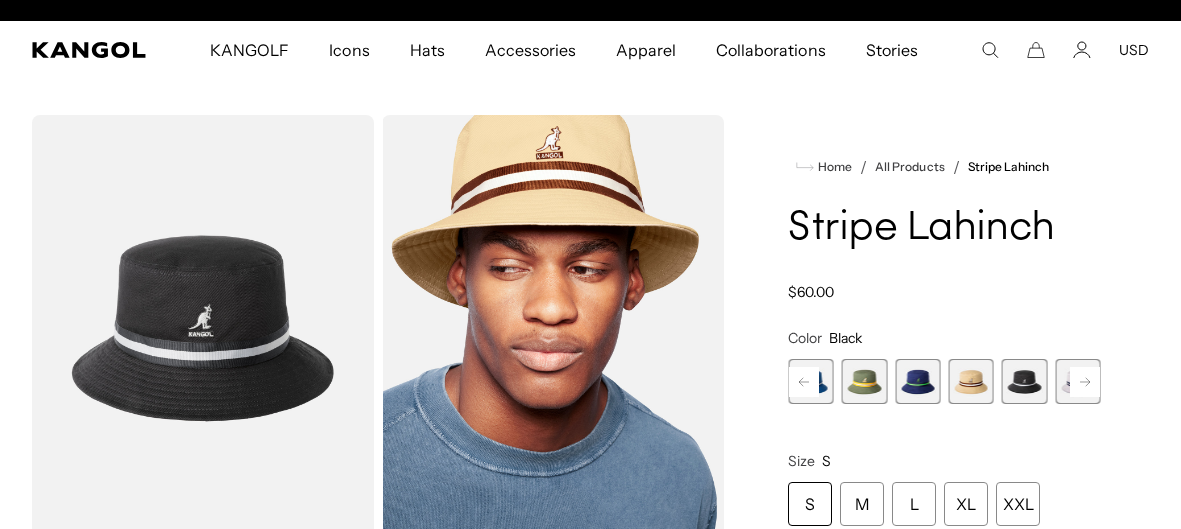 scroll, scrollTop: 0, scrollLeft: 412, axis: horizontal 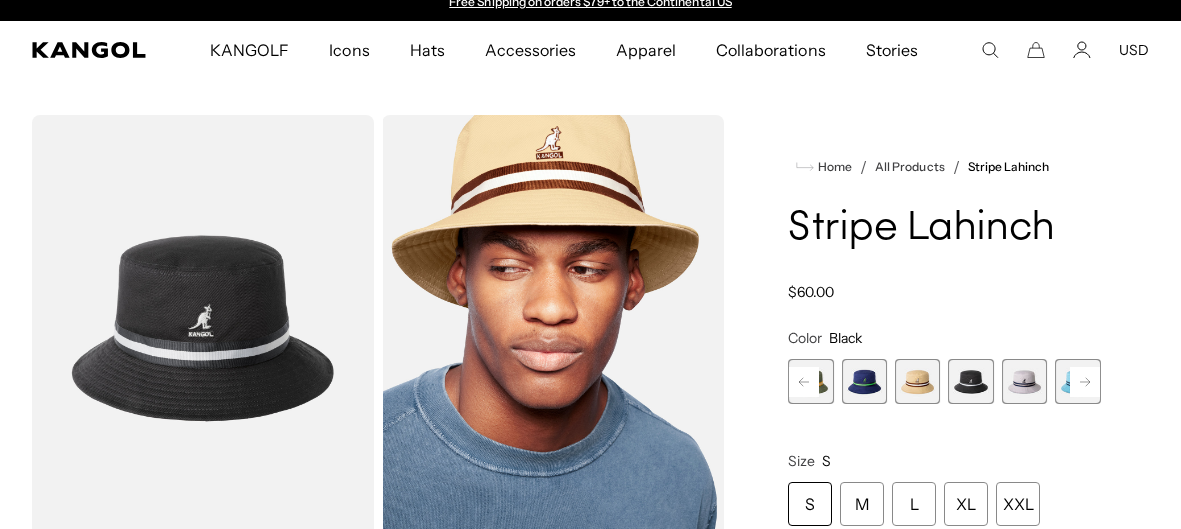 click at bounding box center [1024, 381] 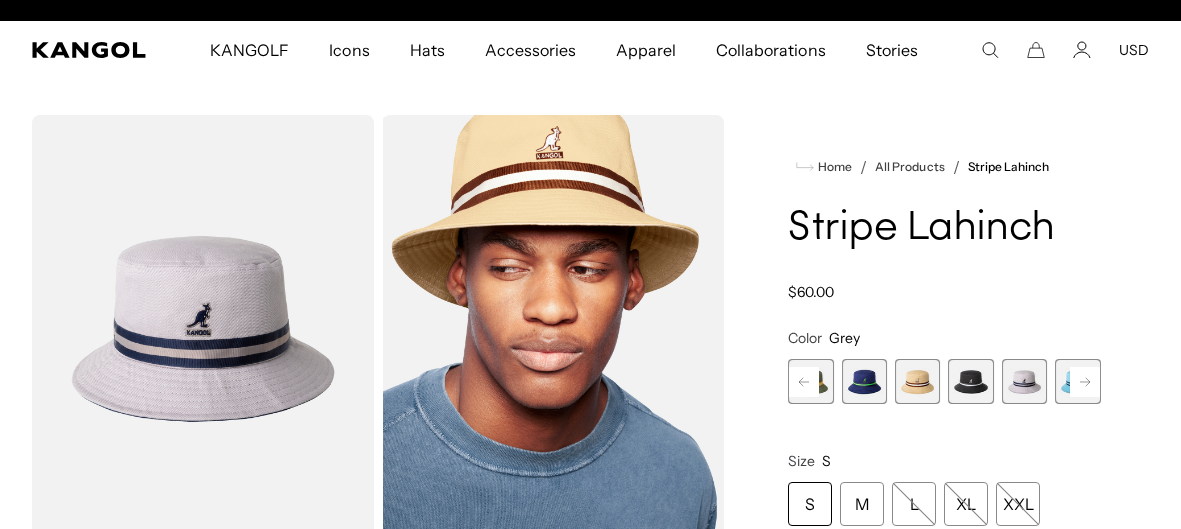 scroll, scrollTop: 0, scrollLeft: 0, axis: both 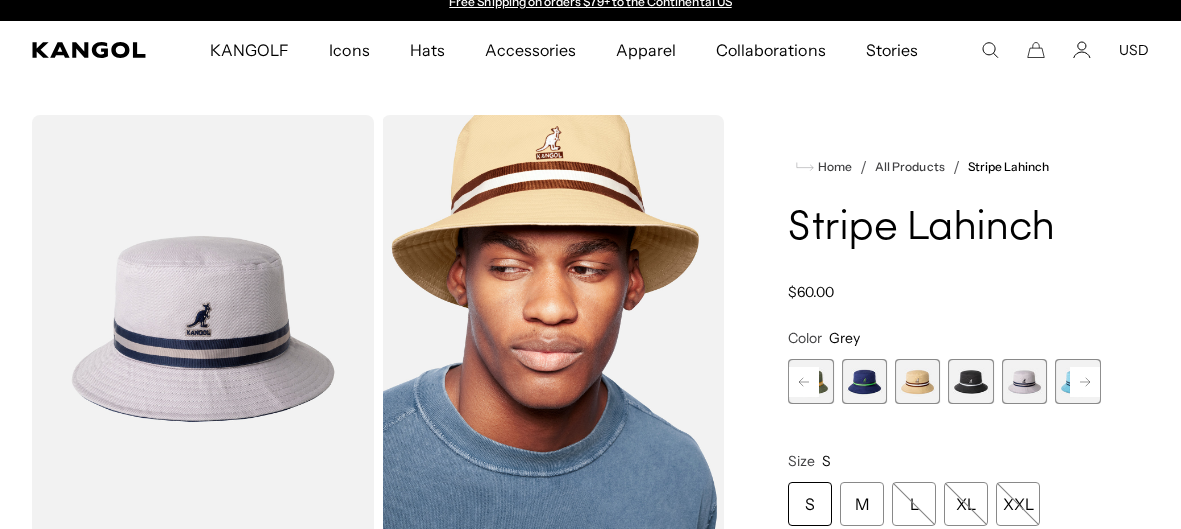 click 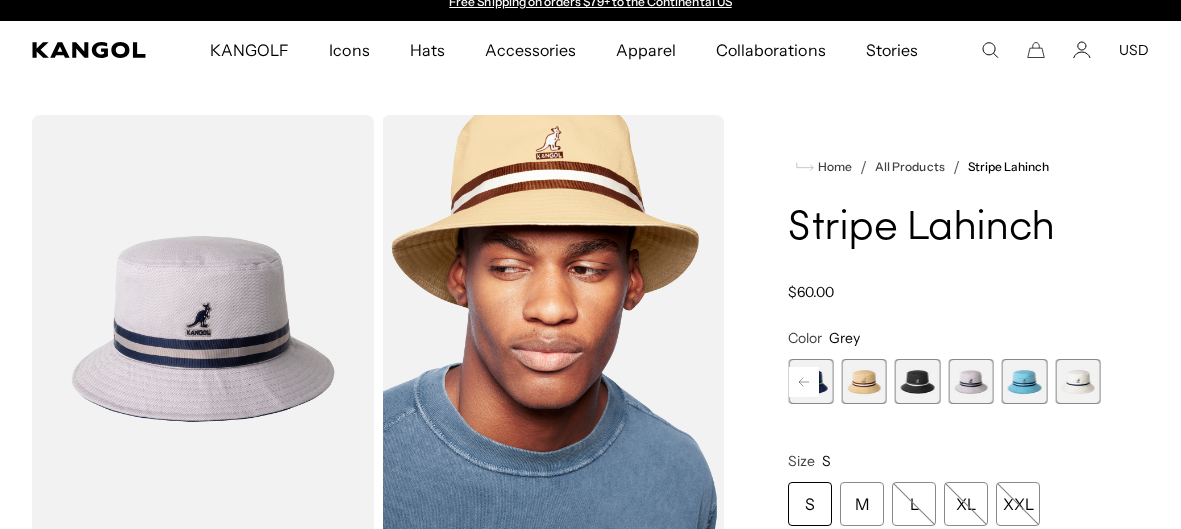 click at bounding box center [1077, 381] 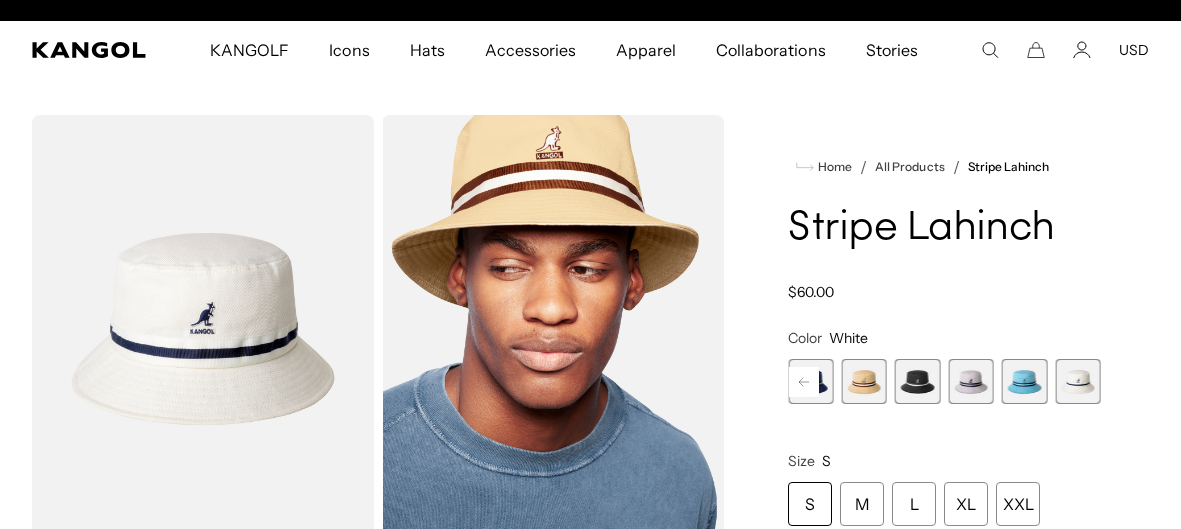 scroll, scrollTop: 0, scrollLeft: 412, axis: horizontal 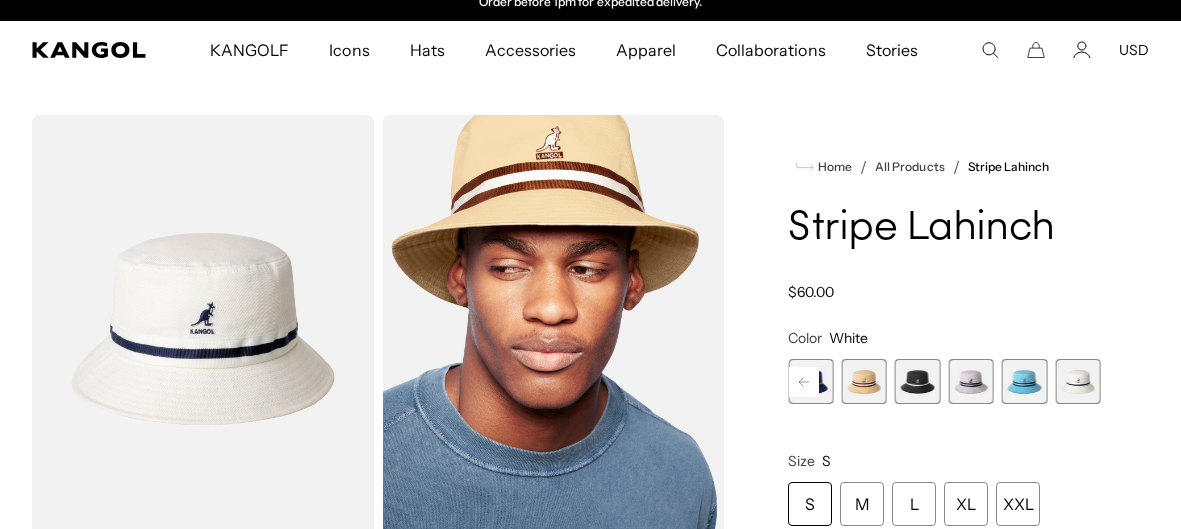 click 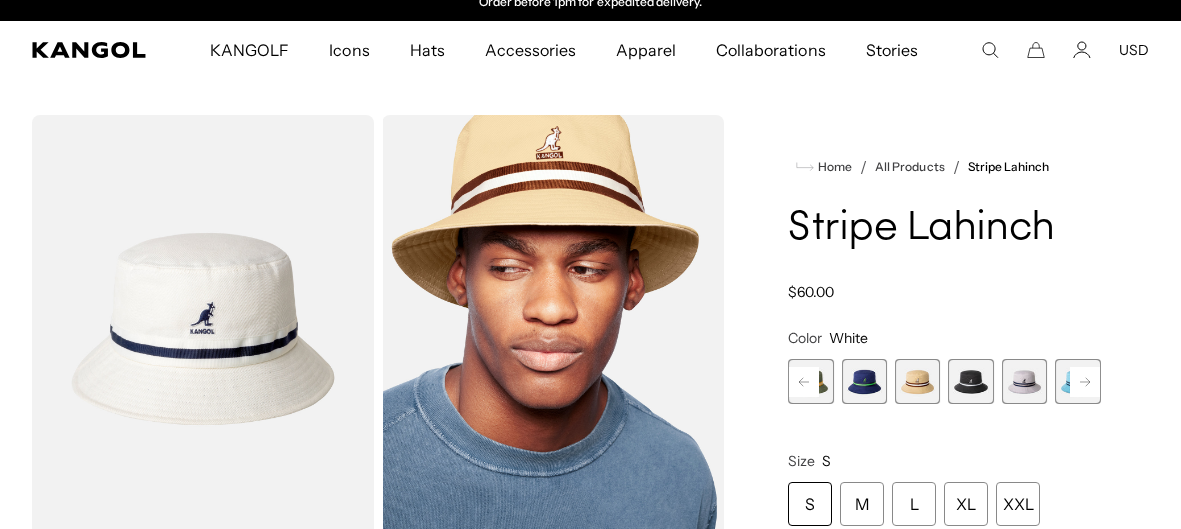 click 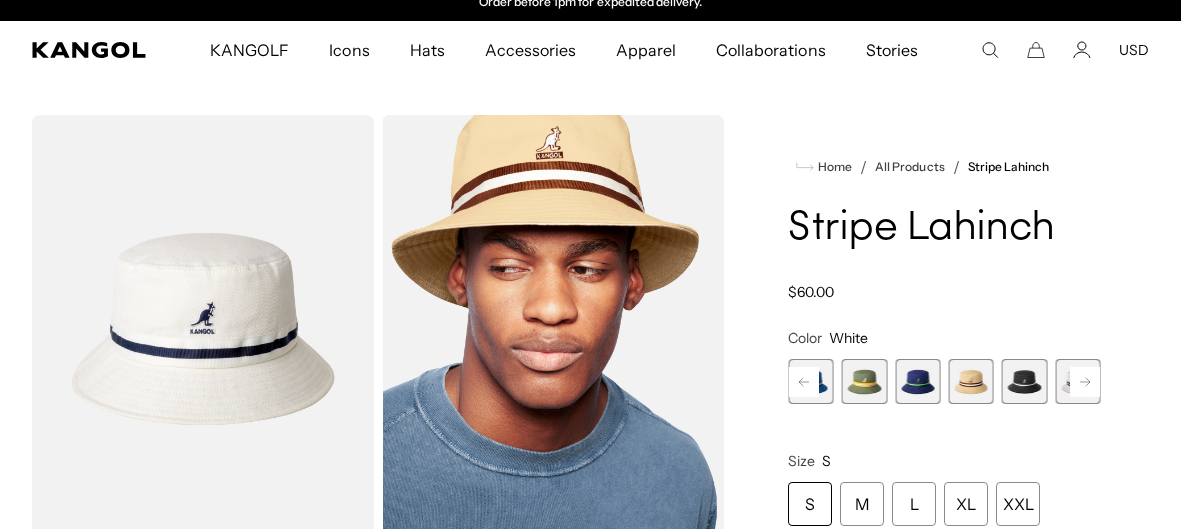 click 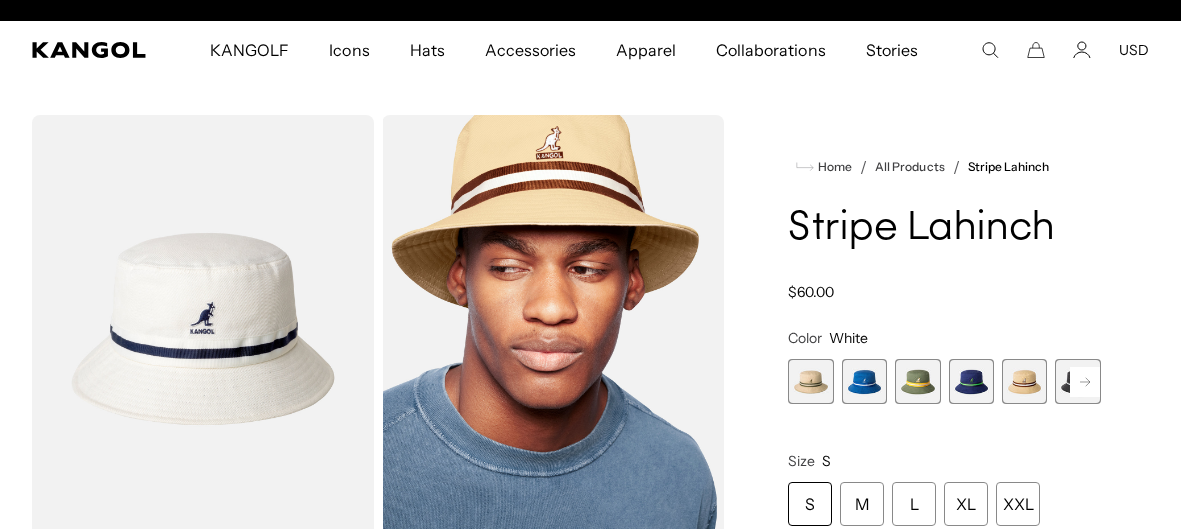 scroll, scrollTop: 0, scrollLeft: 0, axis: both 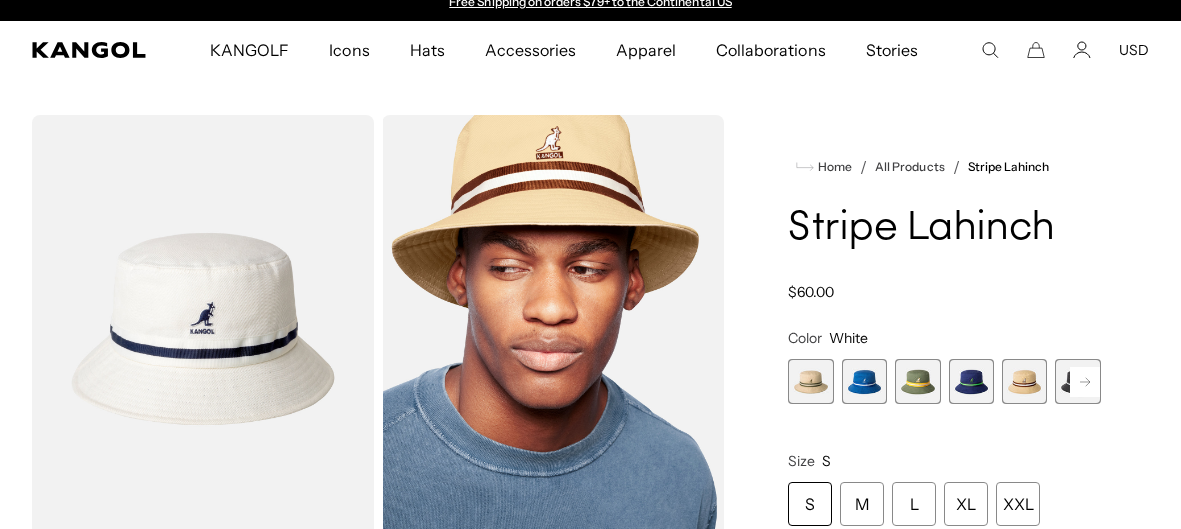 click at bounding box center [810, 381] 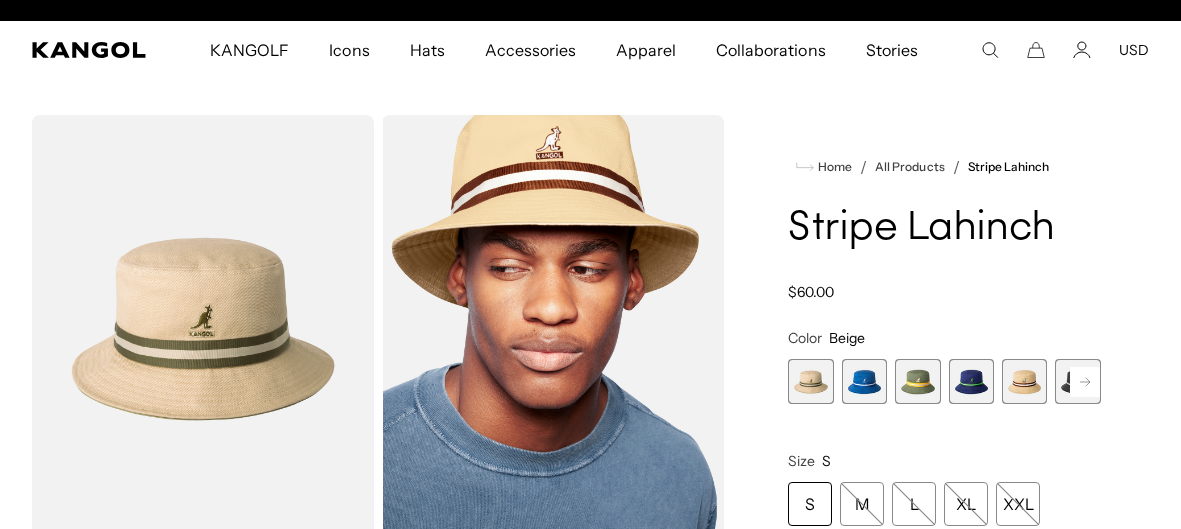 scroll, scrollTop: 0, scrollLeft: 412, axis: horizontal 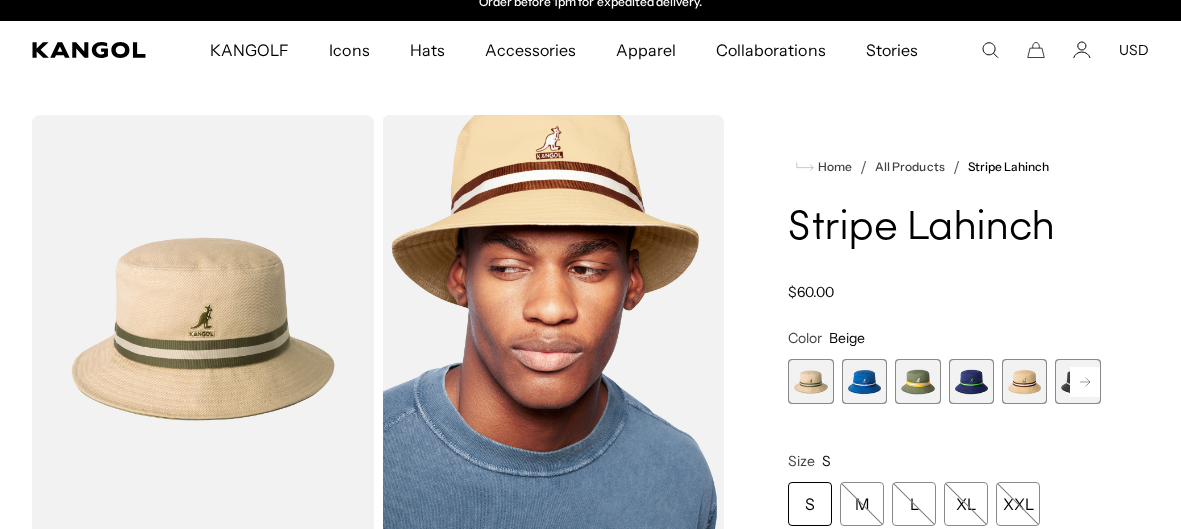 click at bounding box center (864, 381) 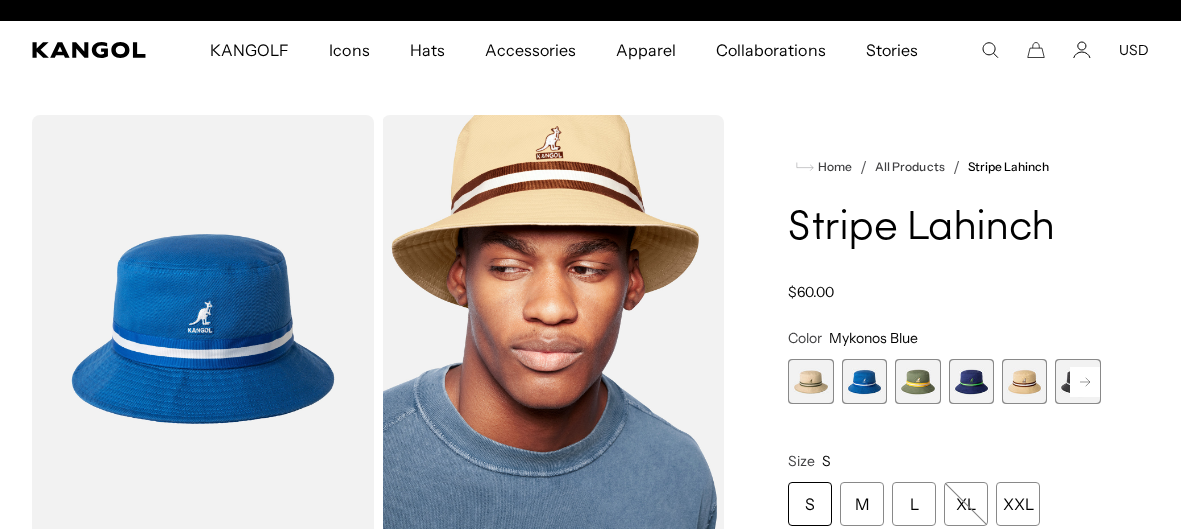 scroll, scrollTop: 0, scrollLeft: 0, axis: both 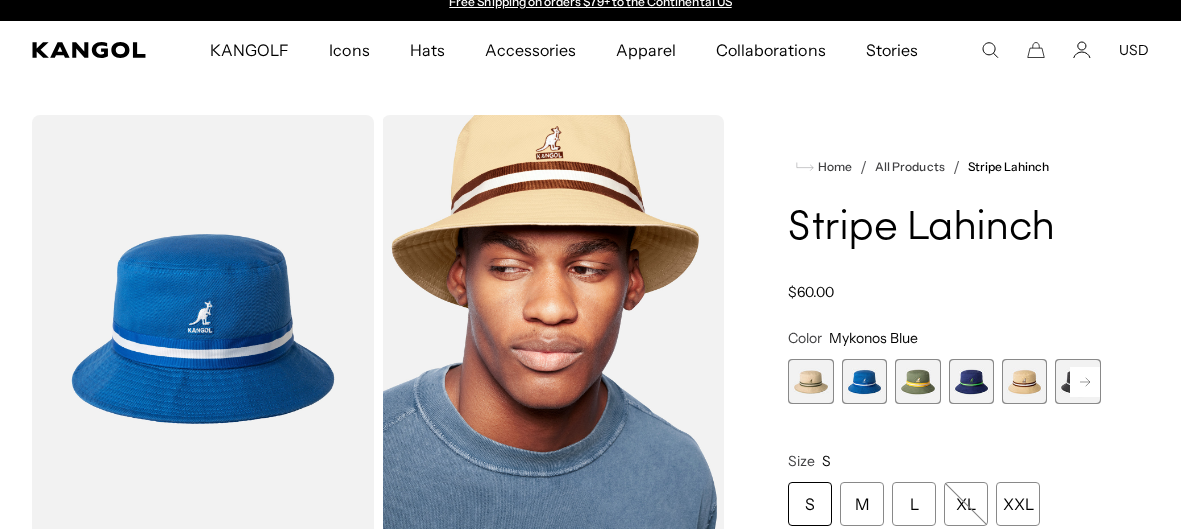 click at bounding box center [917, 381] 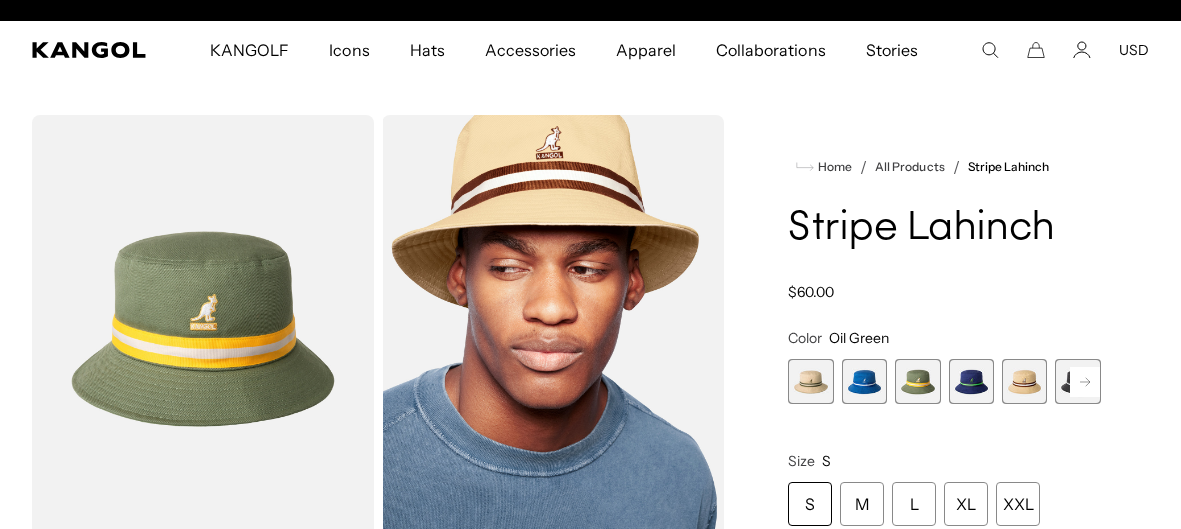 scroll, scrollTop: 0, scrollLeft: 412, axis: horizontal 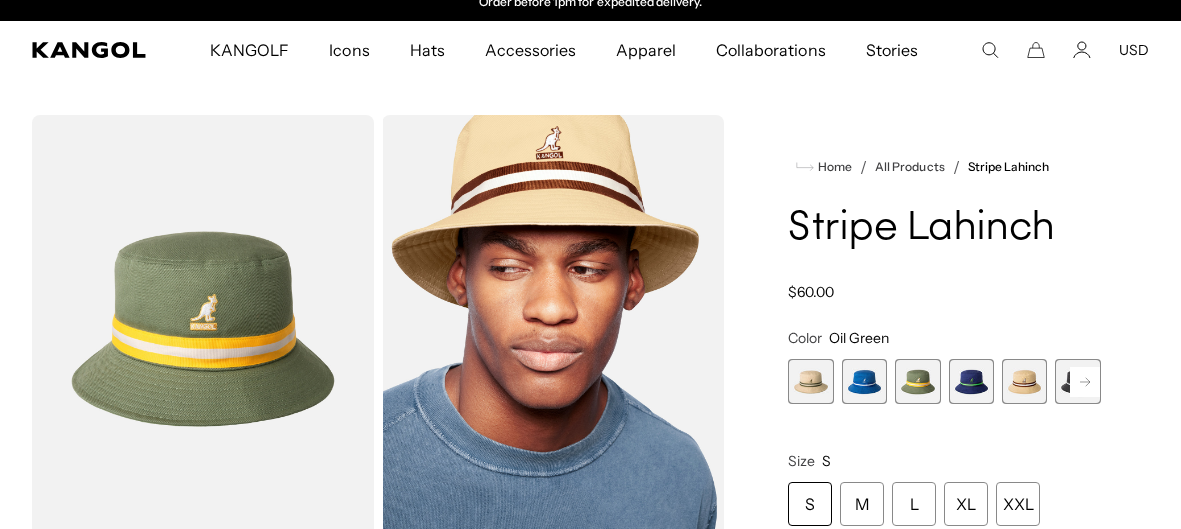 click at bounding box center [971, 381] 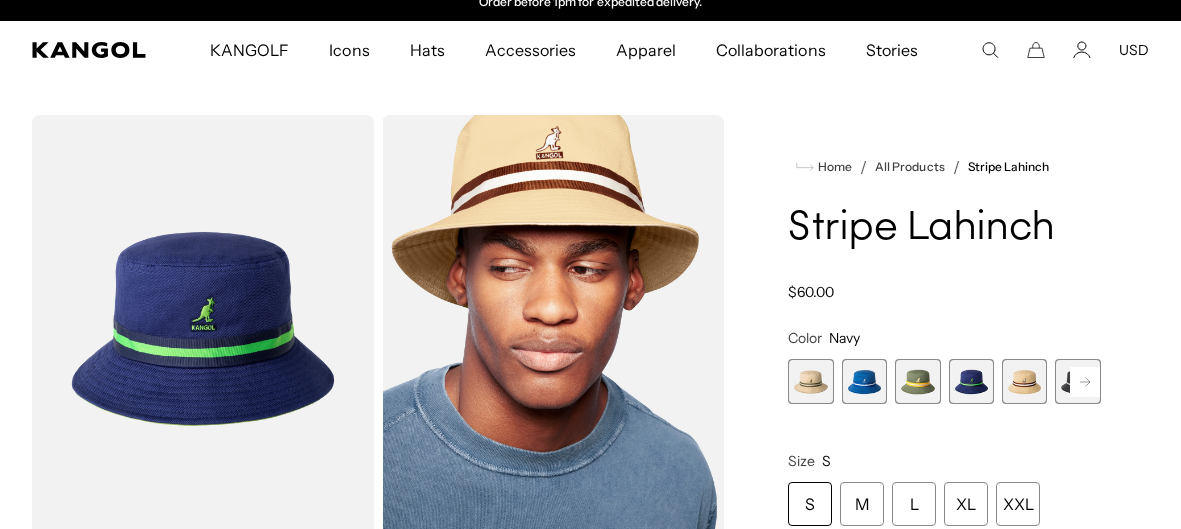click at bounding box center [1024, 381] 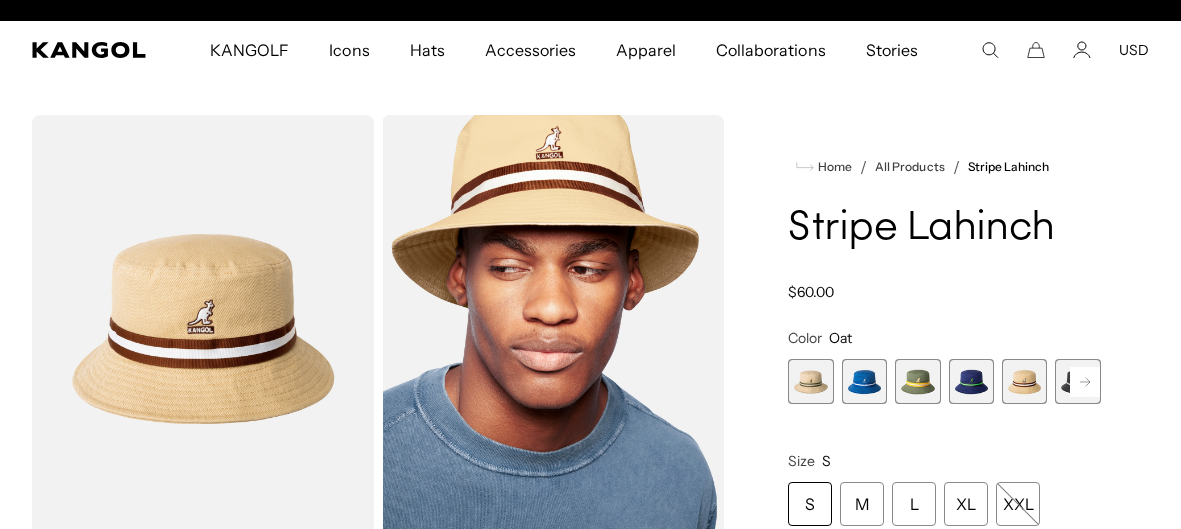 scroll, scrollTop: 0, scrollLeft: 412, axis: horizontal 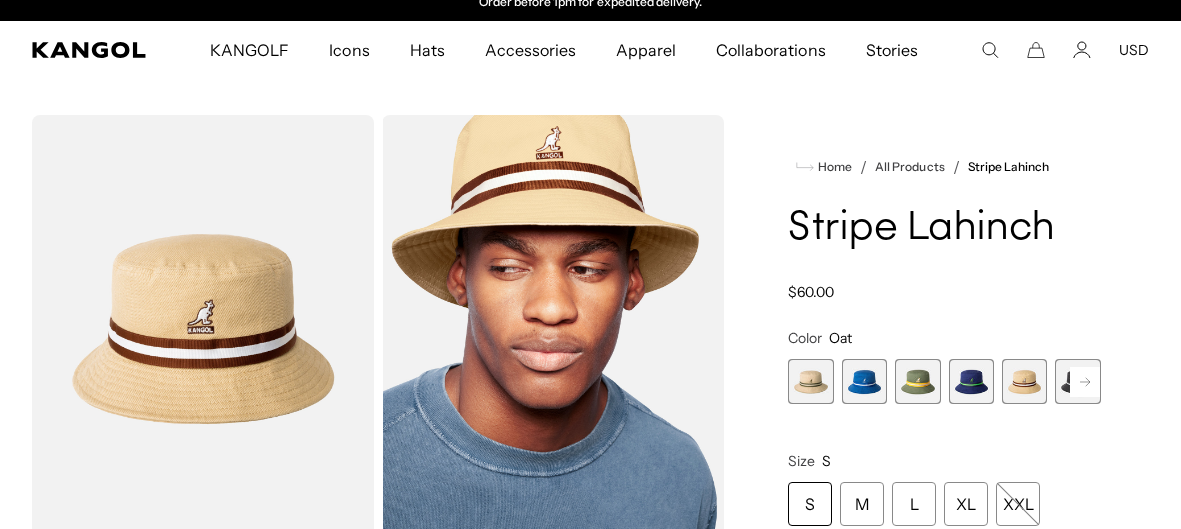 click at bounding box center (810, 381) 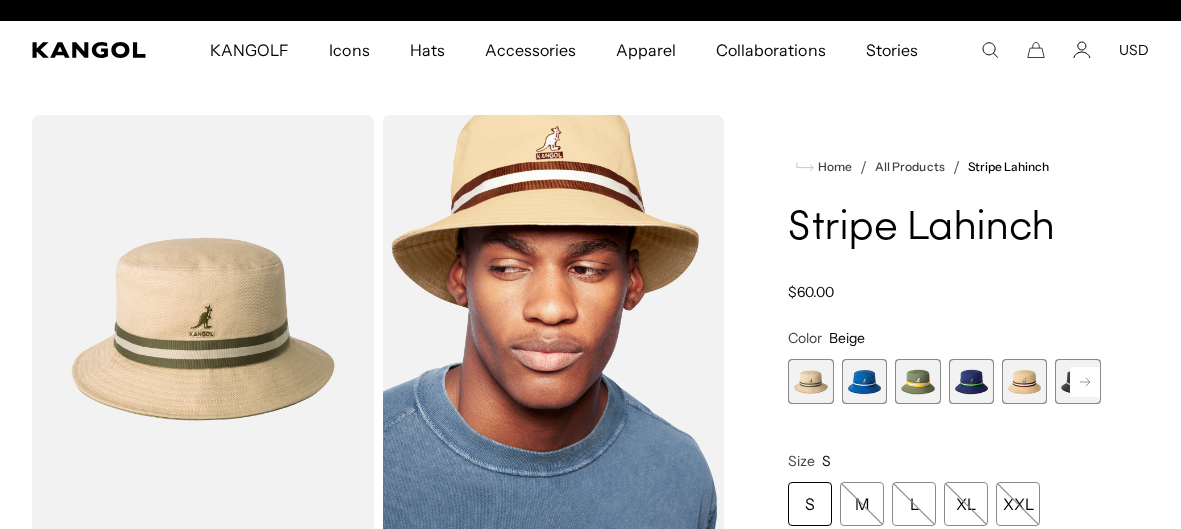 scroll, scrollTop: 0, scrollLeft: 0, axis: both 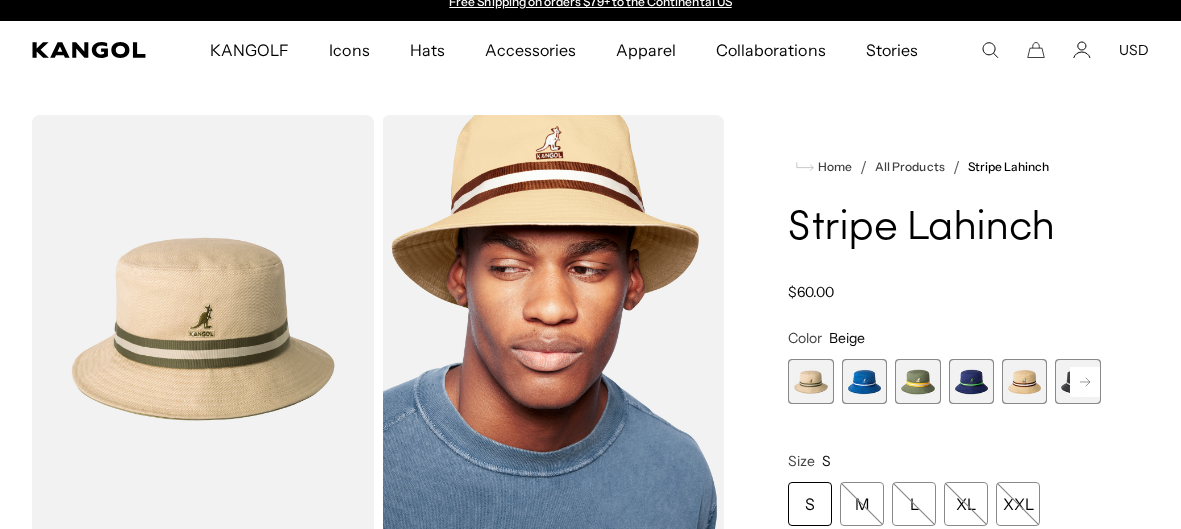click at bounding box center (810, 381) 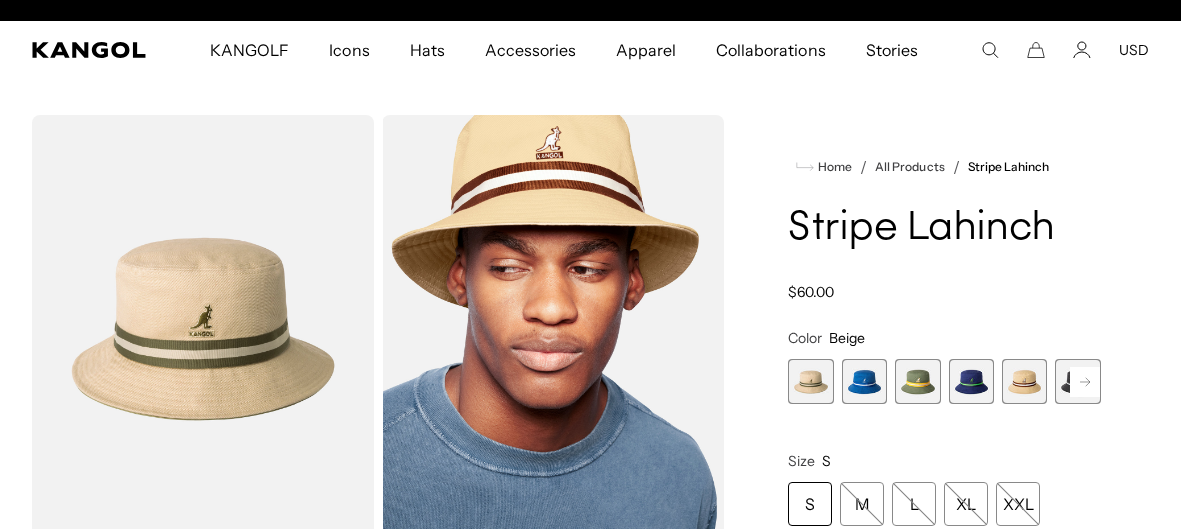 scroll, scrollTop: 0, scrollLeft: 412, axis: horizontal 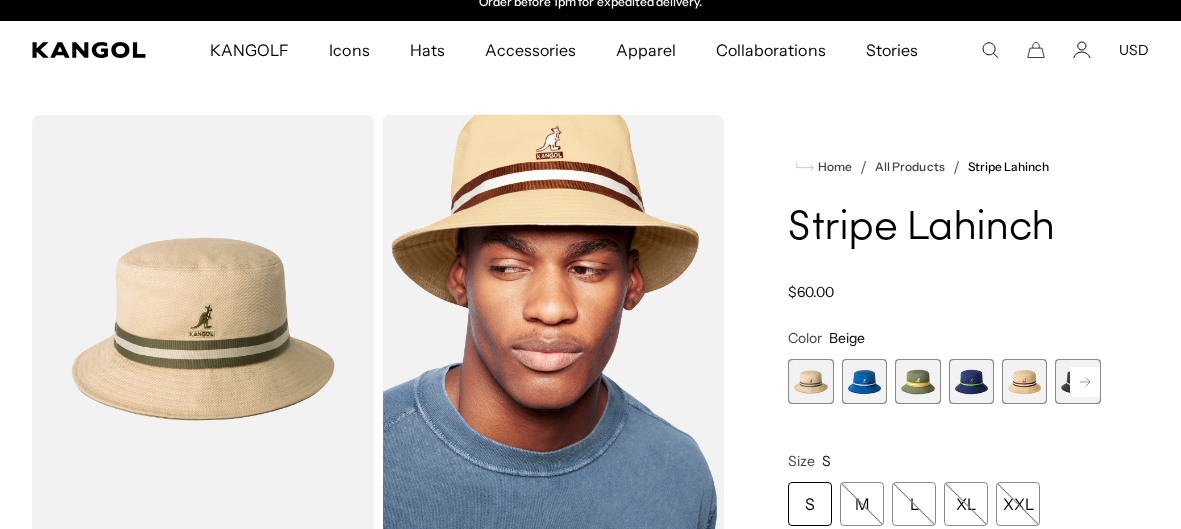 click at bounding box center (1024, 381) 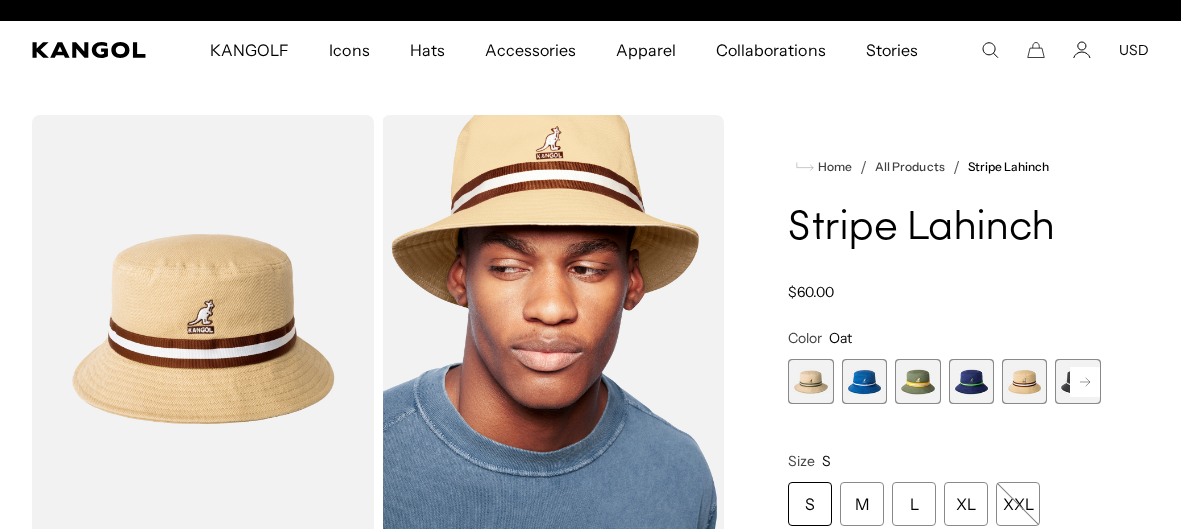 scroll, scrollTop: 0, scrollLeft: 0, axis: both 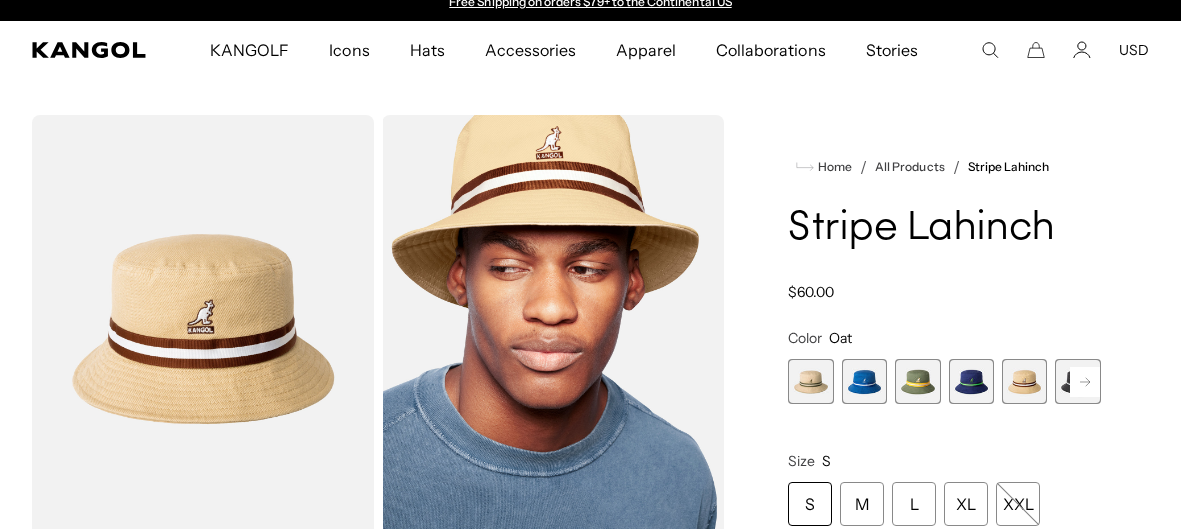 click 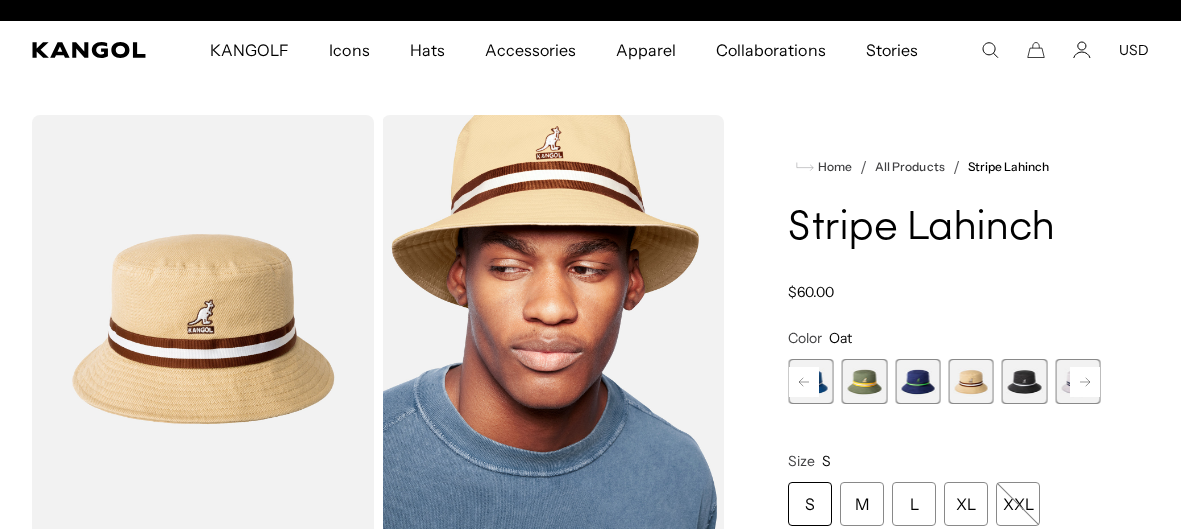 scroll, scrollTop: 0, scrollLeft: 412, axis: horizontal 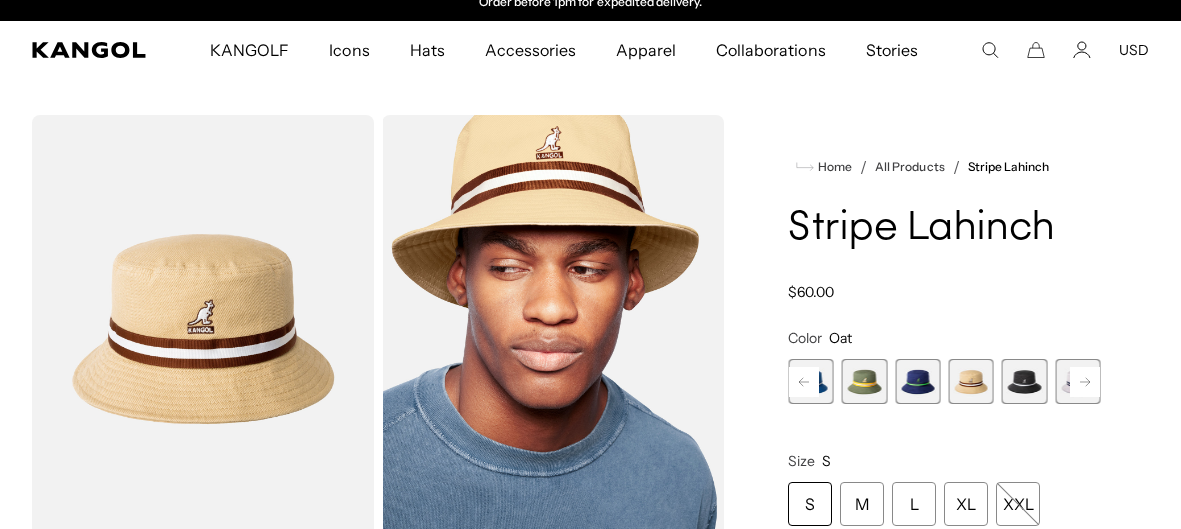 click at bounding box center [1024, 381] 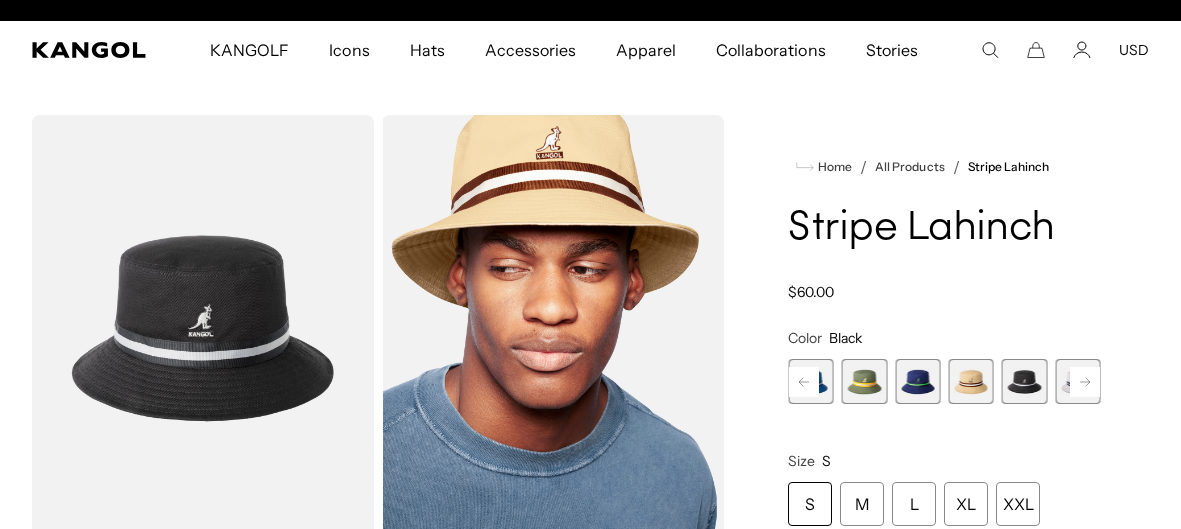 scroll, scrollTop: 0, scrollLeft: 412, axis: horizontal 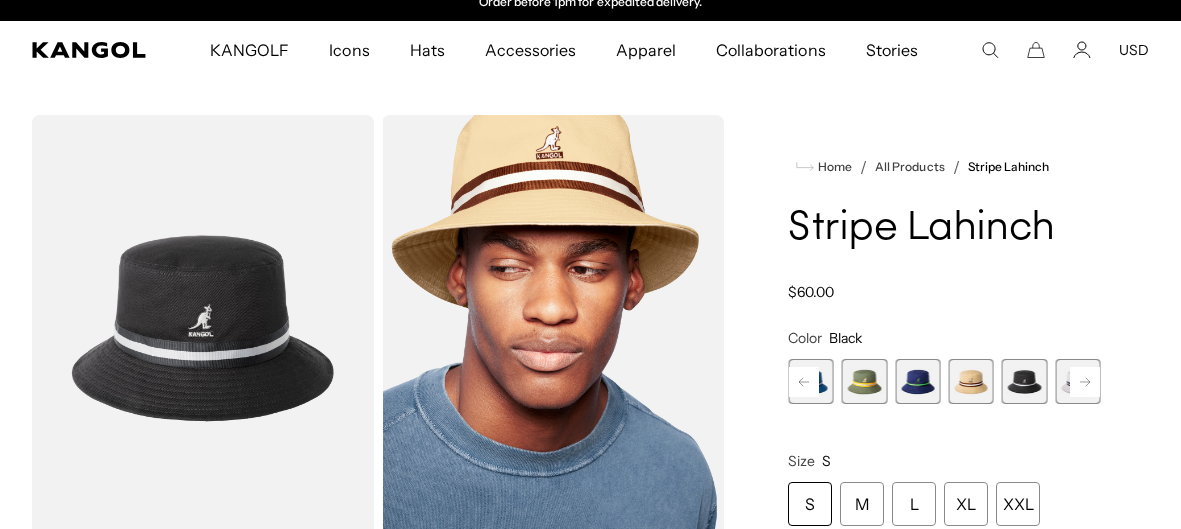 click 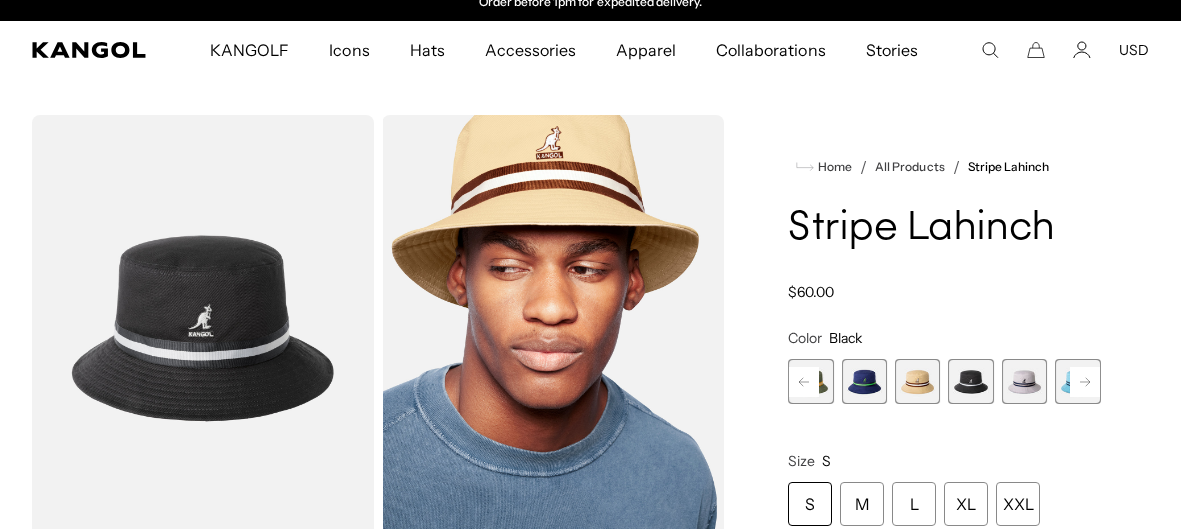 click at bounding box center (1024, 381) 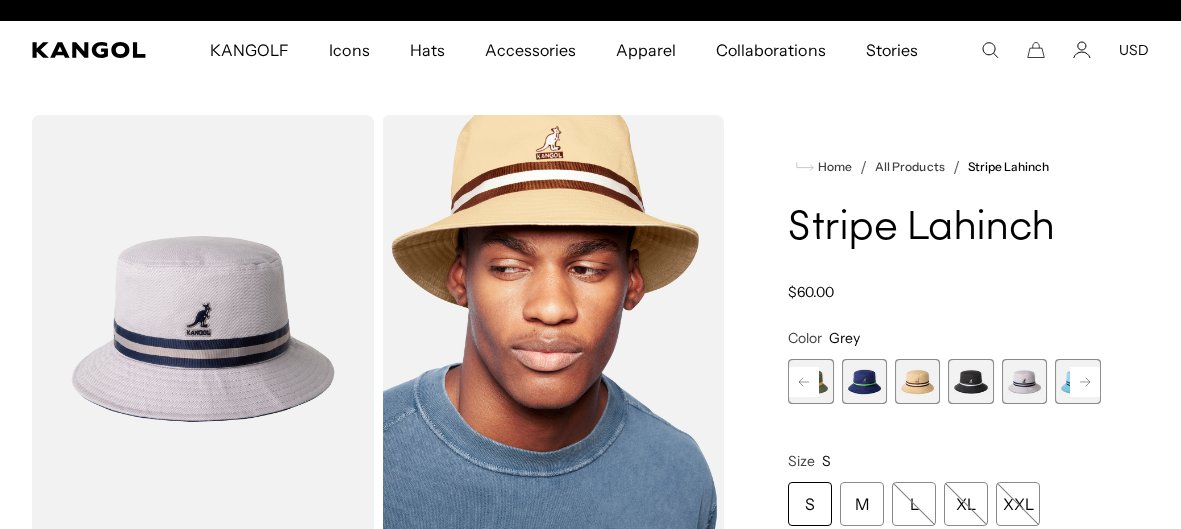 scroll, scrollTop: 0, scrollLeft: 412, axis: horizontal 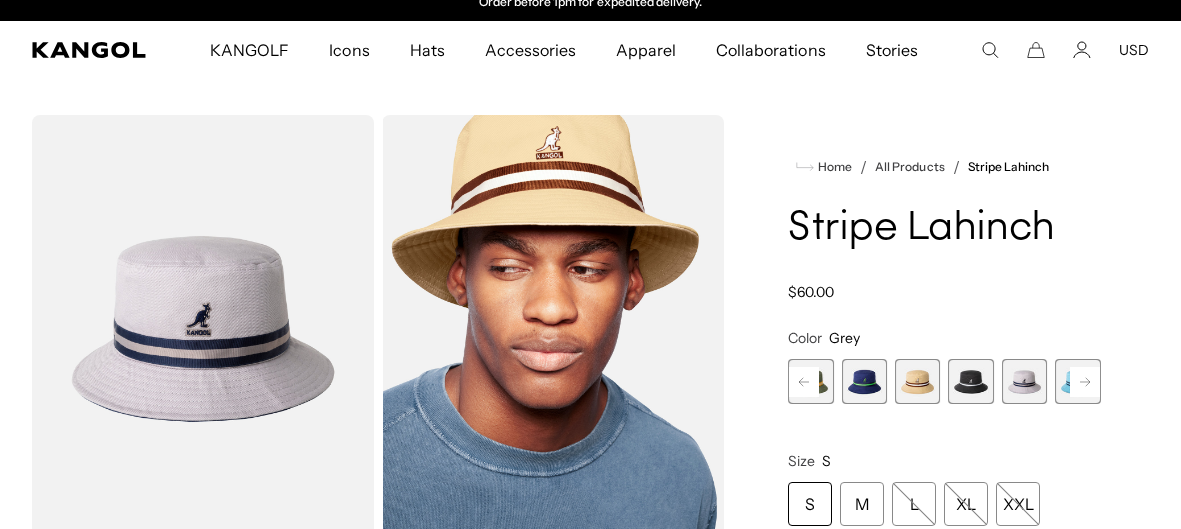 click 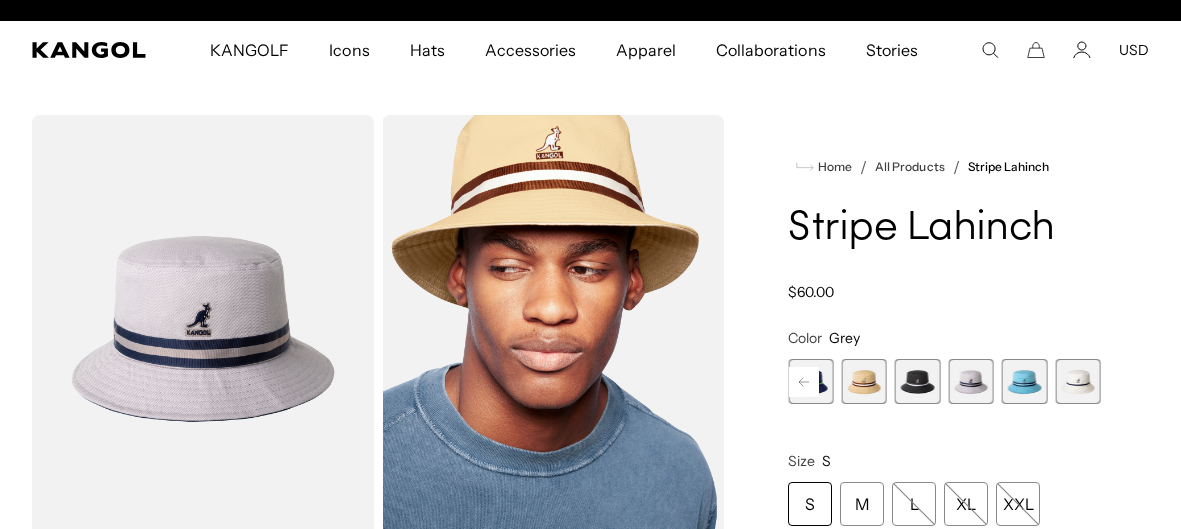 scroll, scrollTop: 0, scrollLeft: 0, axis: both 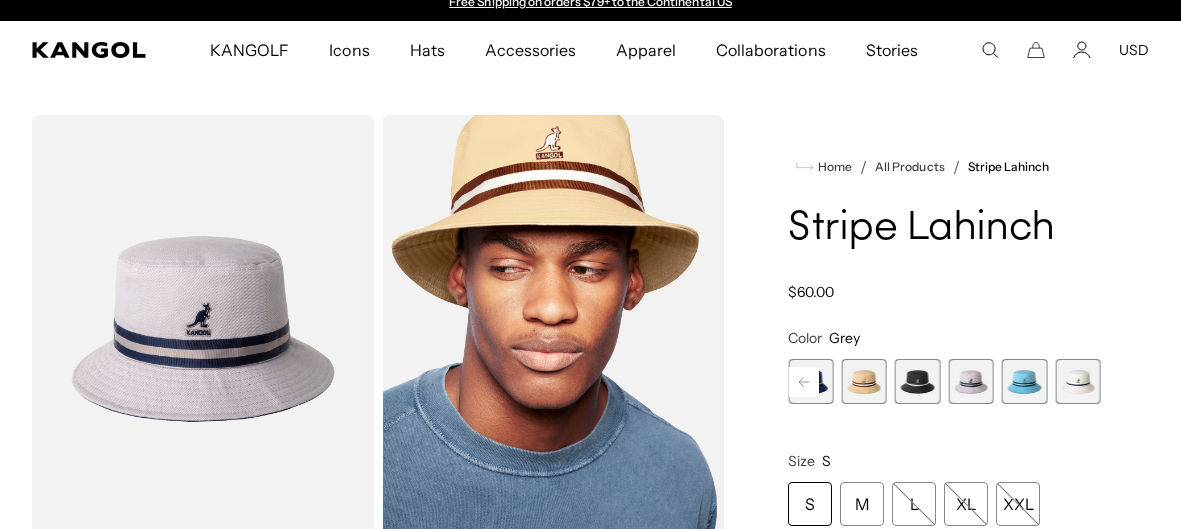 click at bounding box center (1024, 381) 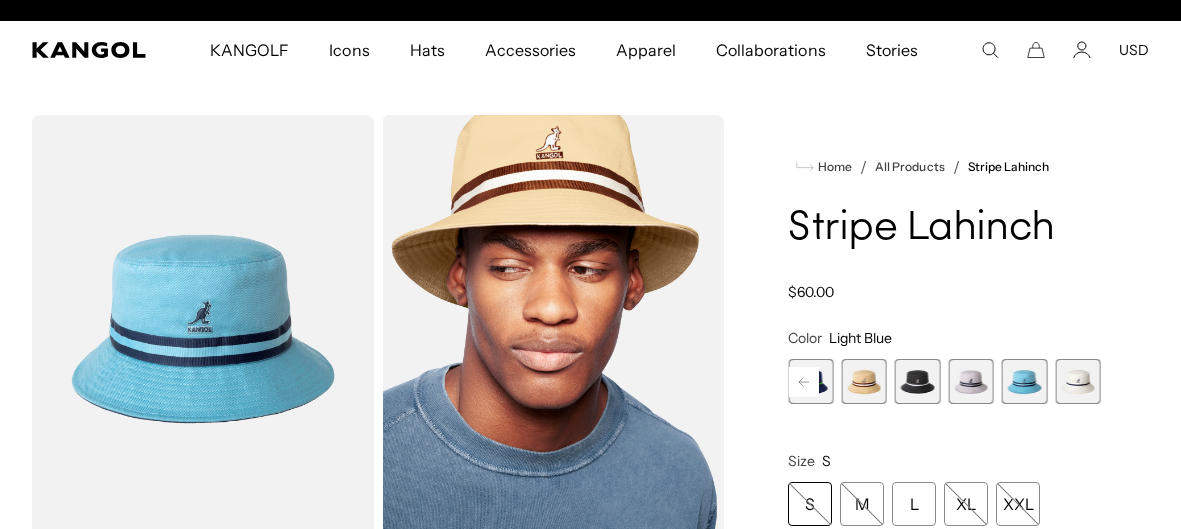 scroll, scrollTop: 0, scrollLeft: 412, axis: horizontal 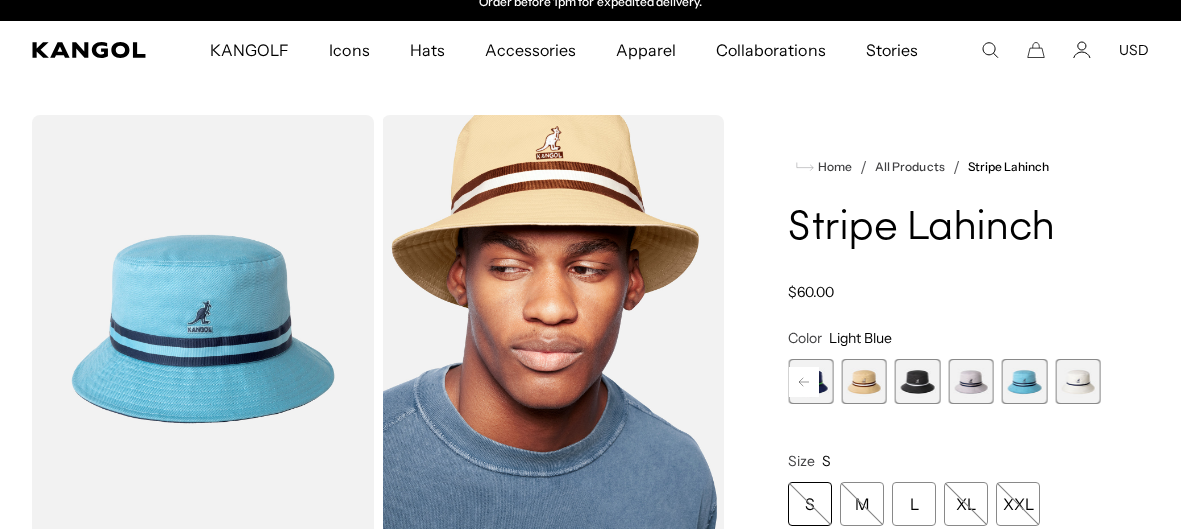 click at bounding box center [1077, 381] 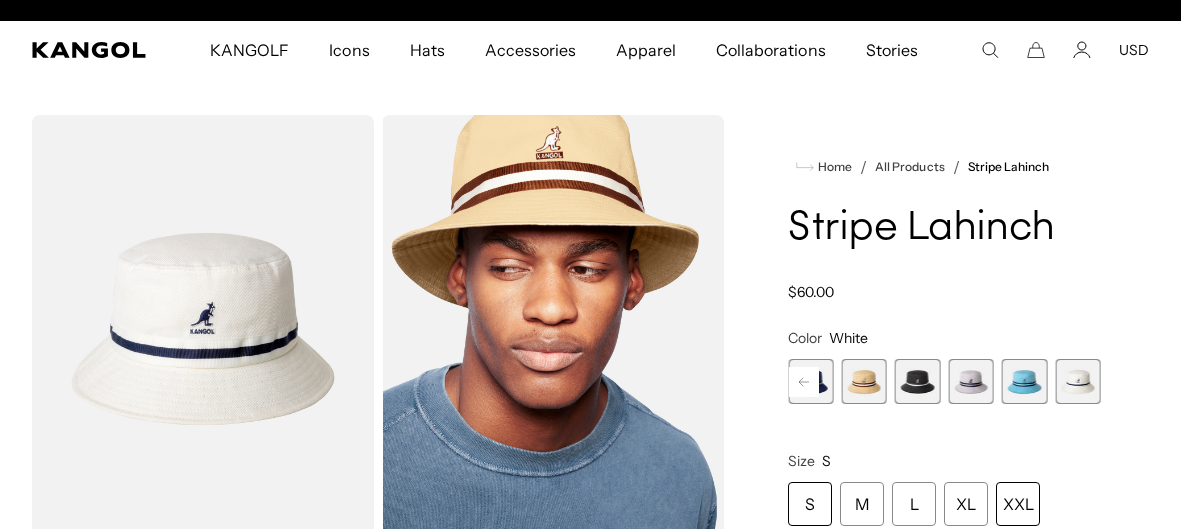 scroll, scrollTop: 0, scrollLeft: 0, axis: both 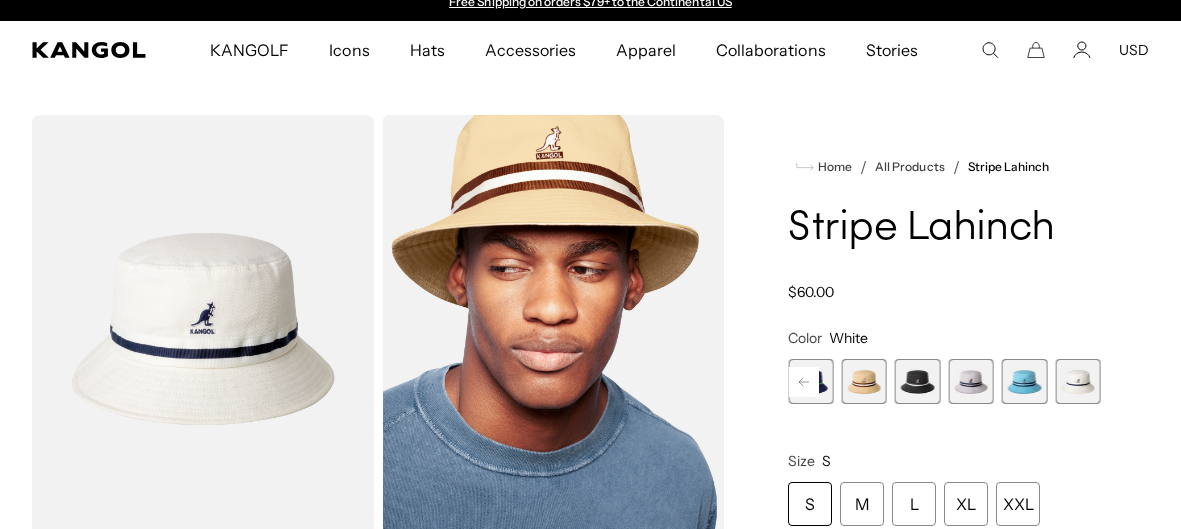 click at bounding box center [1077, 381] 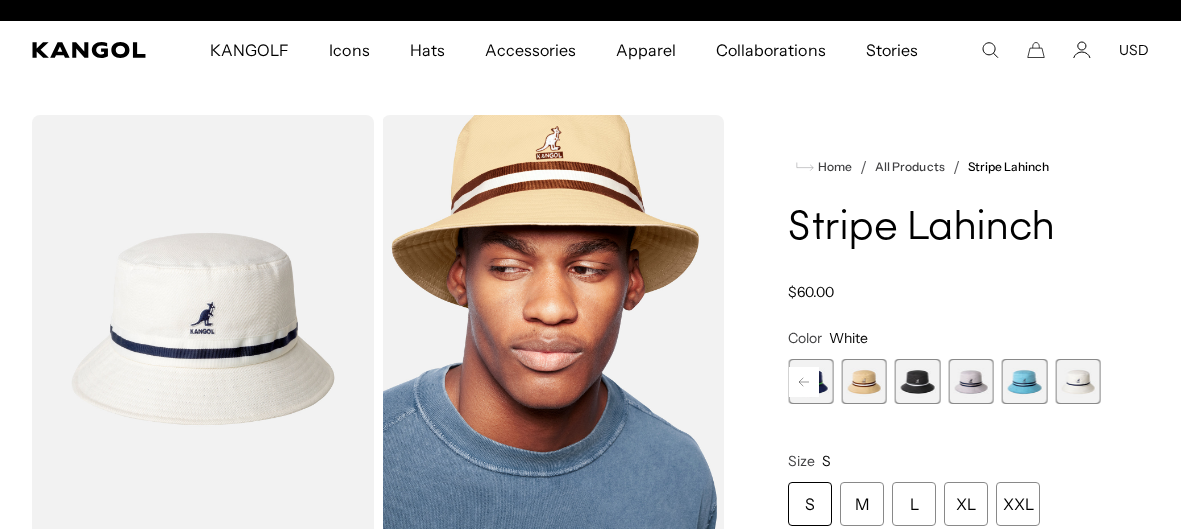 scroll, scrollTop: 0, scrollLeft: 412, axis: horizontal 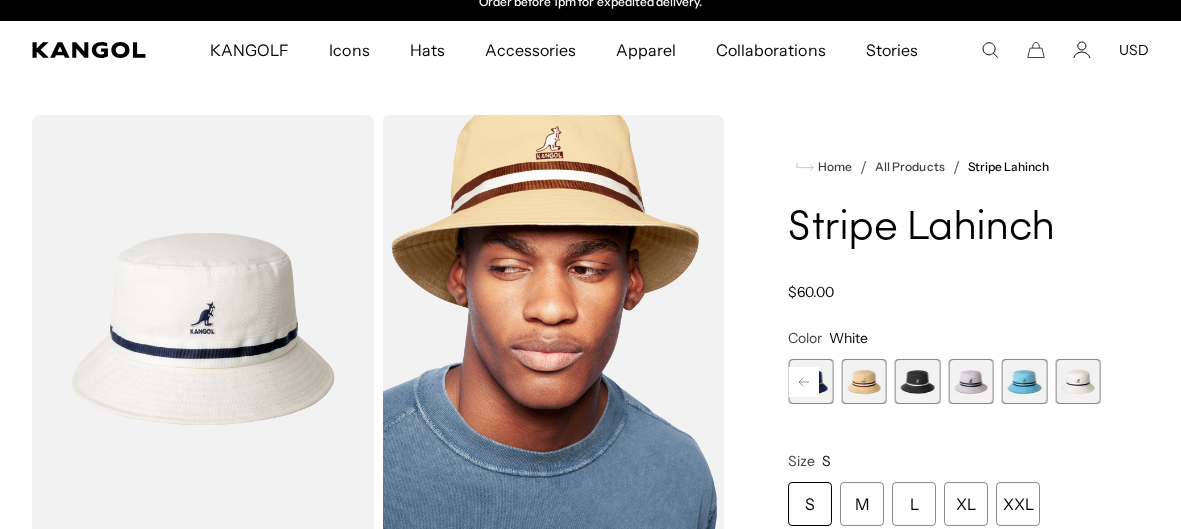 click at bounding box center (971, 381) 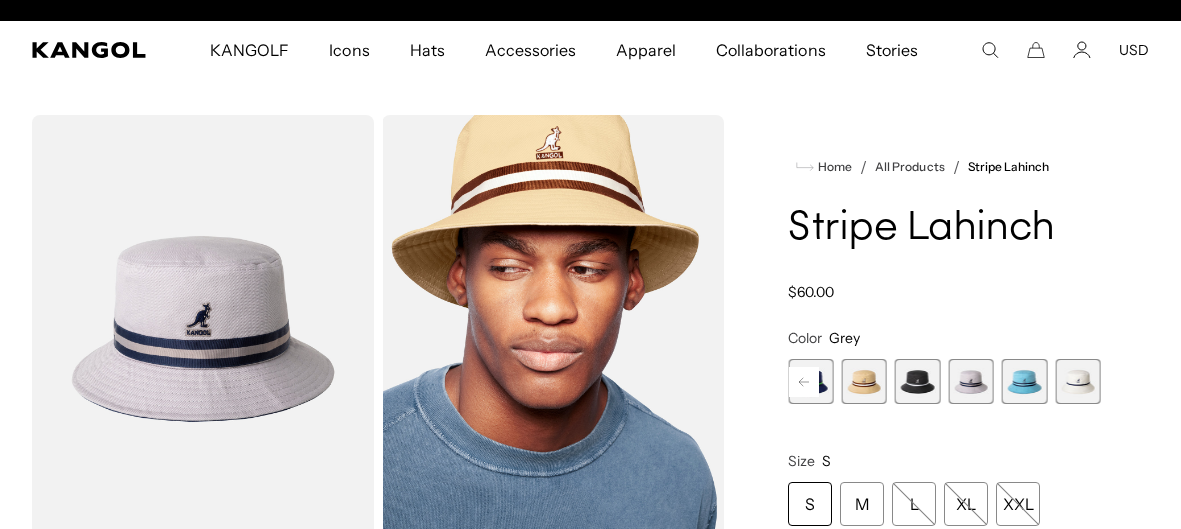 scroll, scrollTop: 0, scrollLeft: 0, axis: both 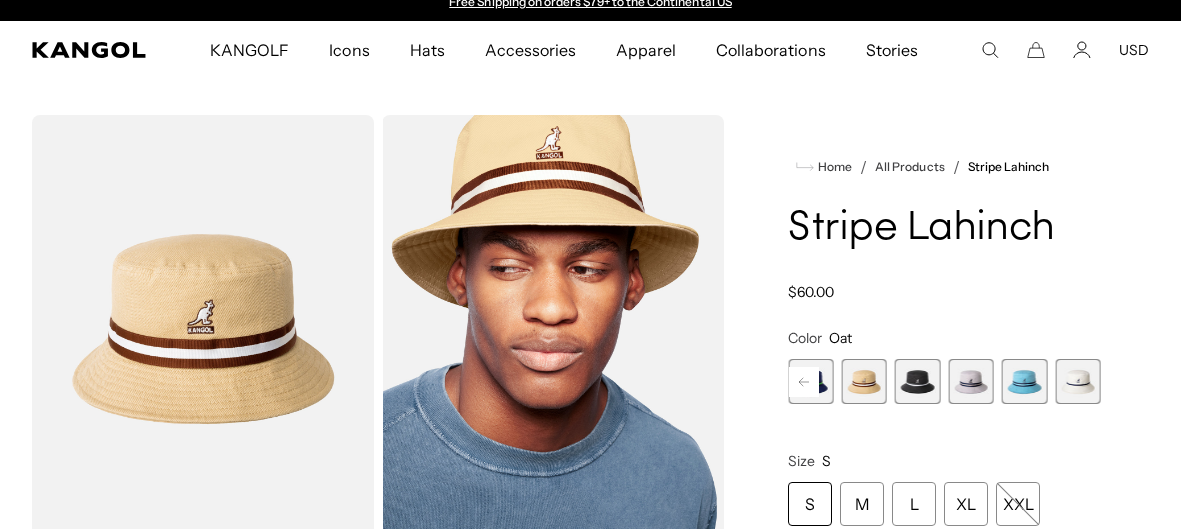 click 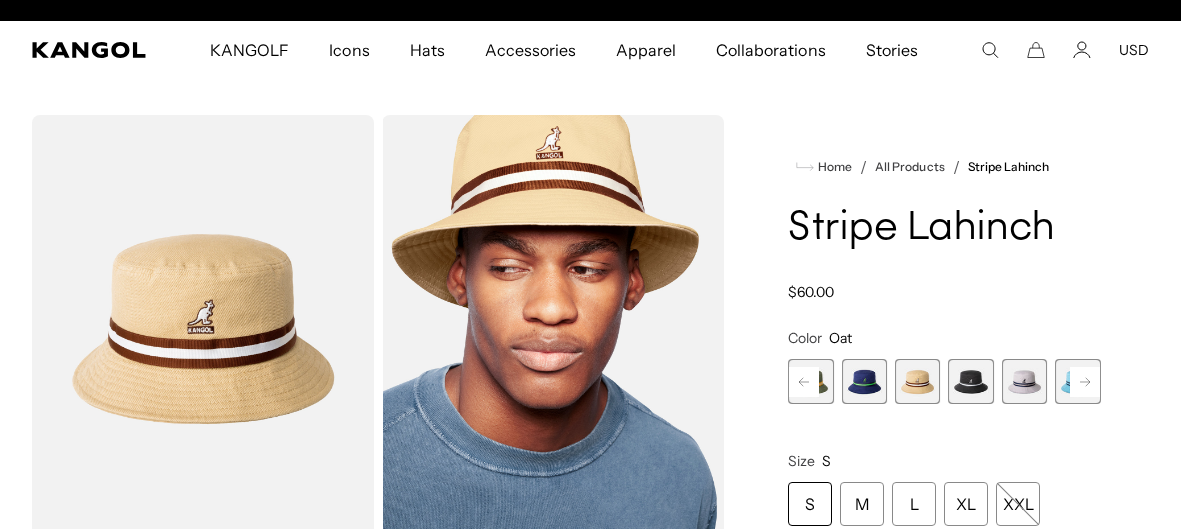 scroll, scrollTop: 0, scrollLeft: 412, axis: horizontal 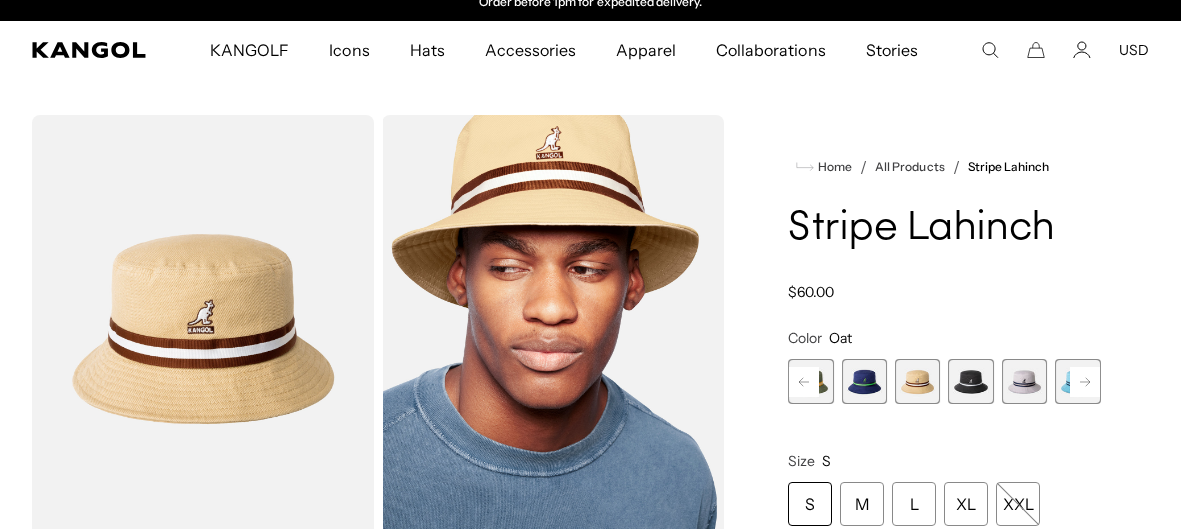 click 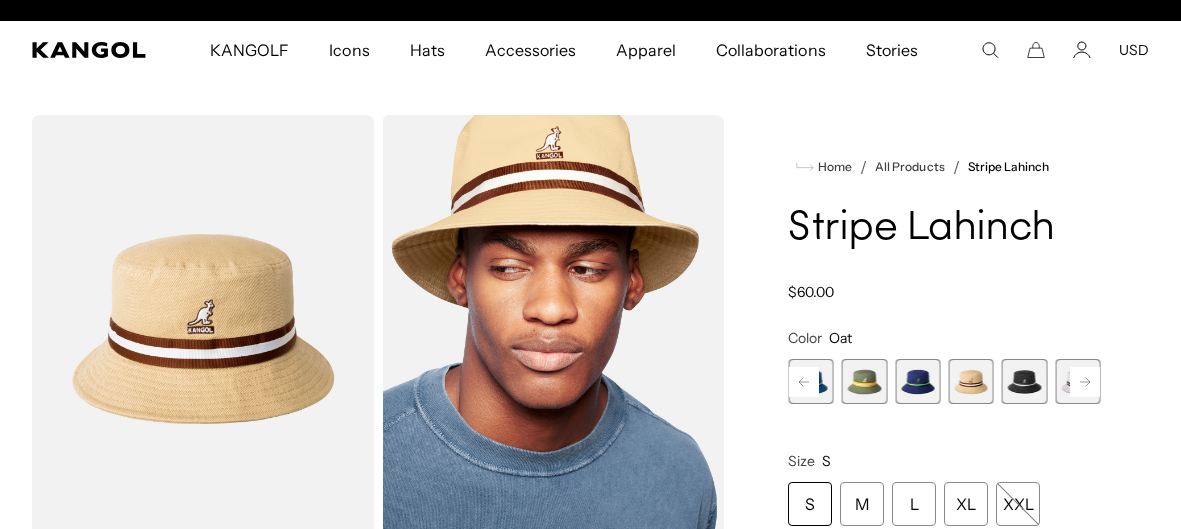 scroll, scrollTop: 0, scrollLeft: 0, axis: both 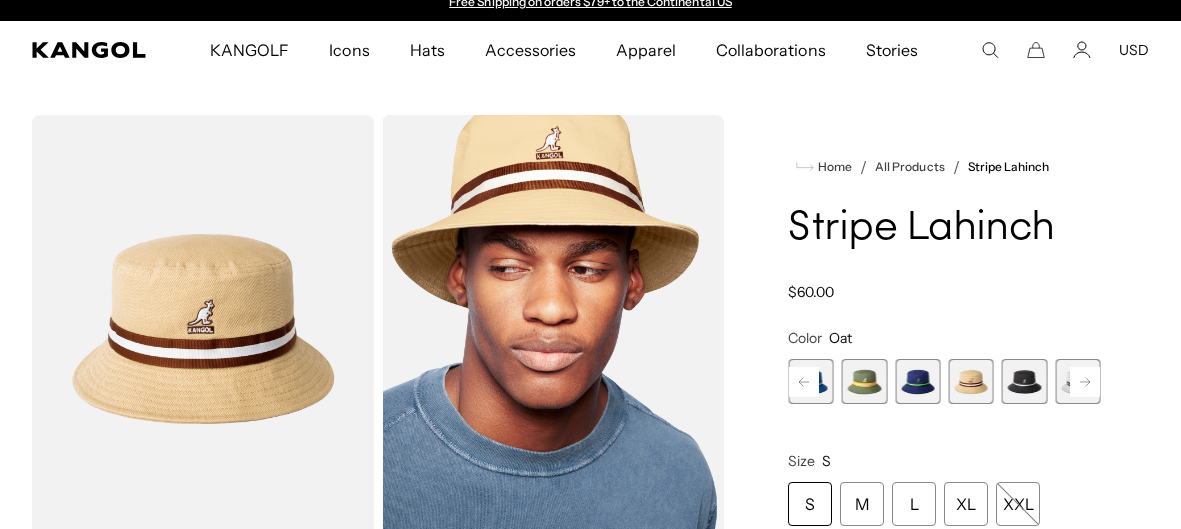 click 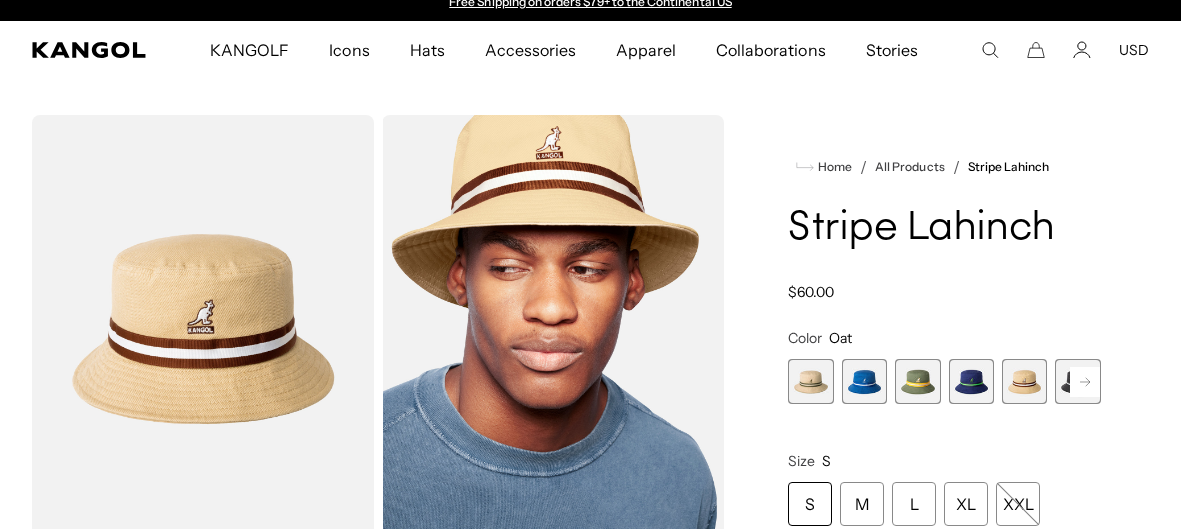 click at bounding box center (810, 381) 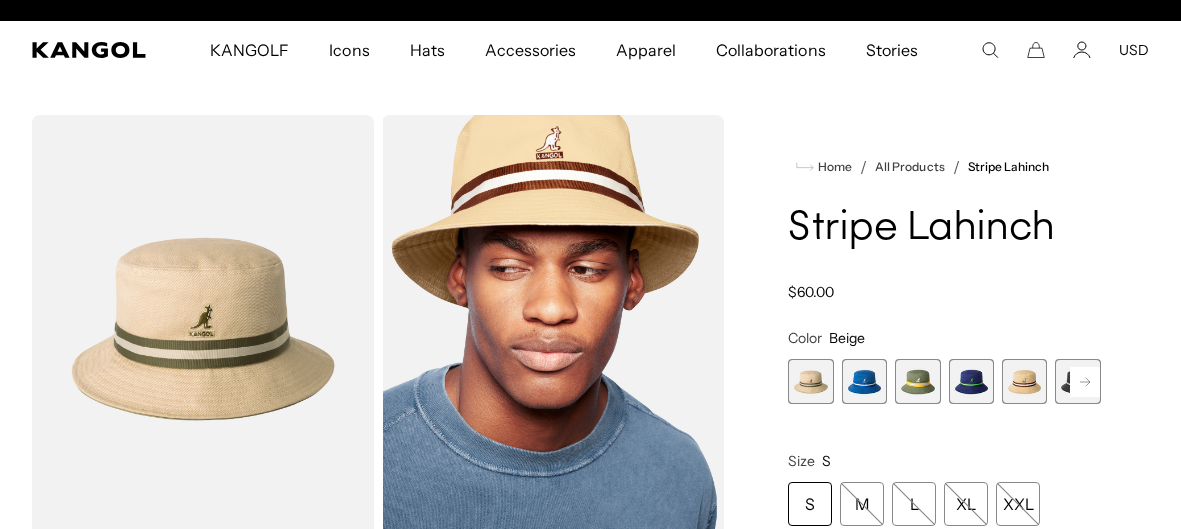 scroll, scrollTop: 0, scrollLeft: 412, axis: horizontal 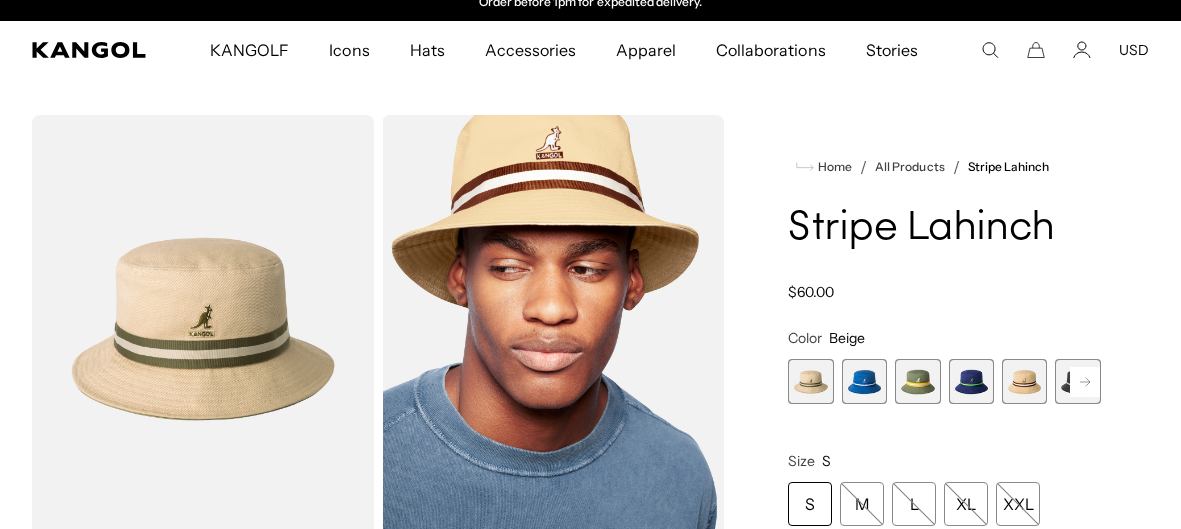 click at bounding box center [810, 381] 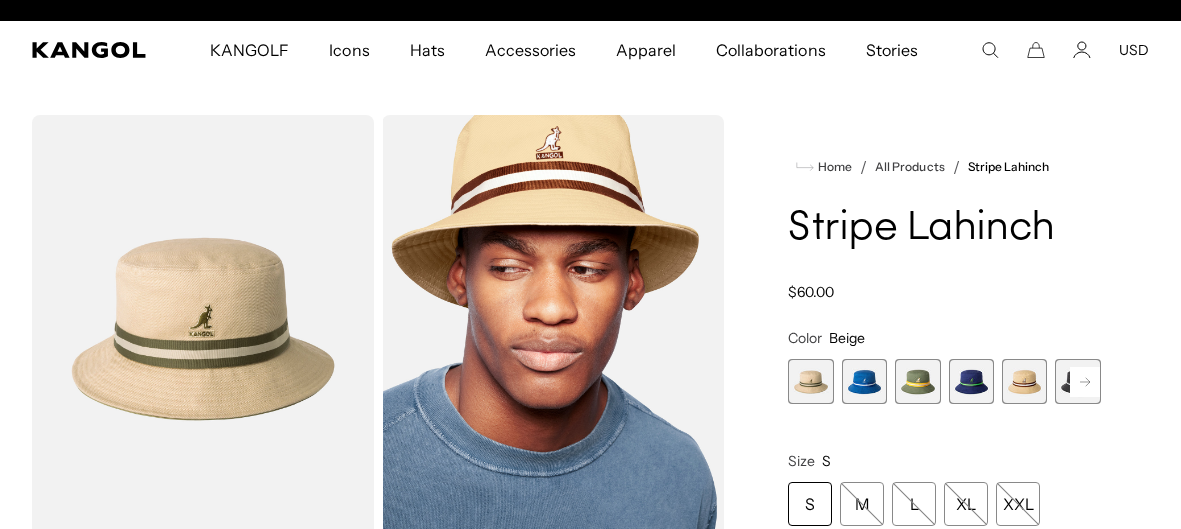 click at bounding box center (810, 381) 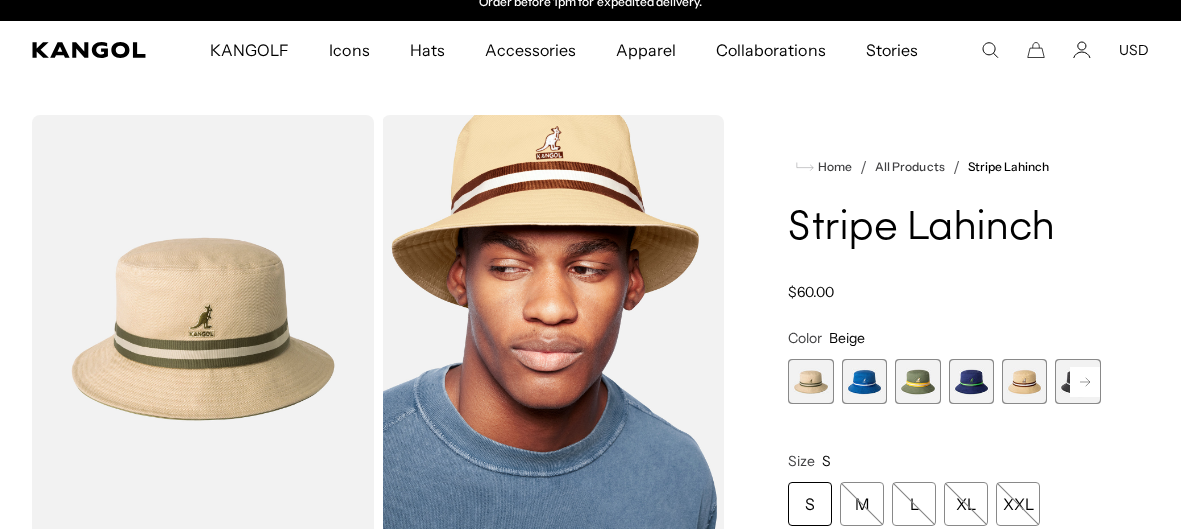 click at bounding box center (1024, 381) 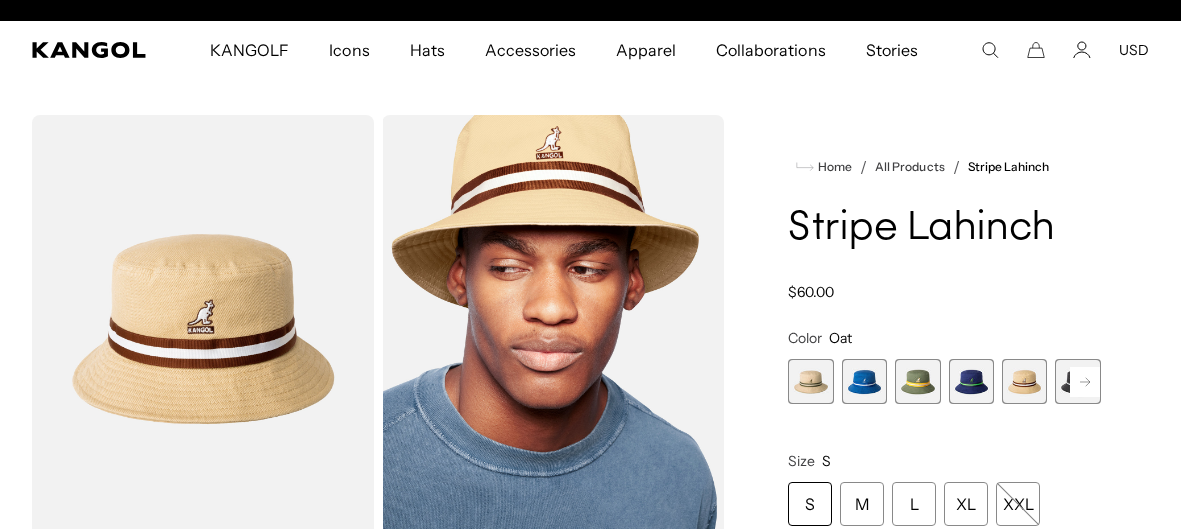 scroll, scrollTop: 0, scrollLeft: 412, axis: horizontal 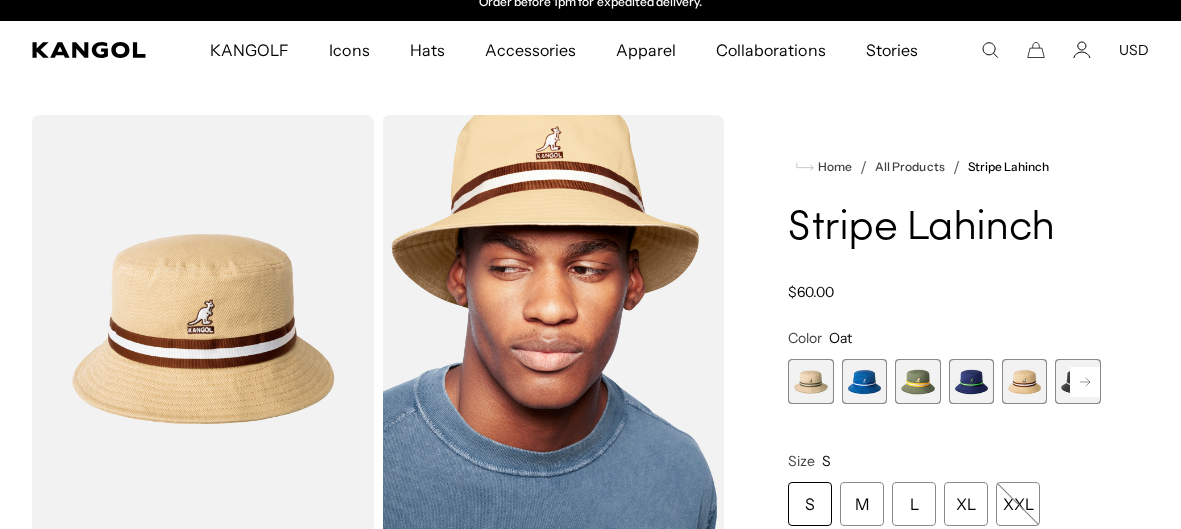 click at bounding box center [810, 381] 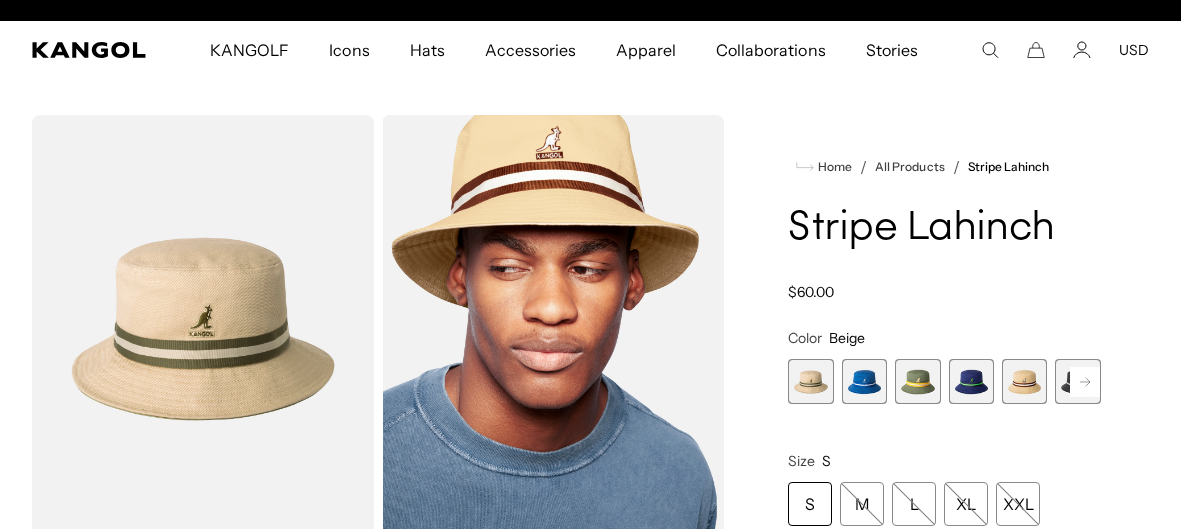 scroll, scrollTop: 0, scrollLeft: 0, axis: both 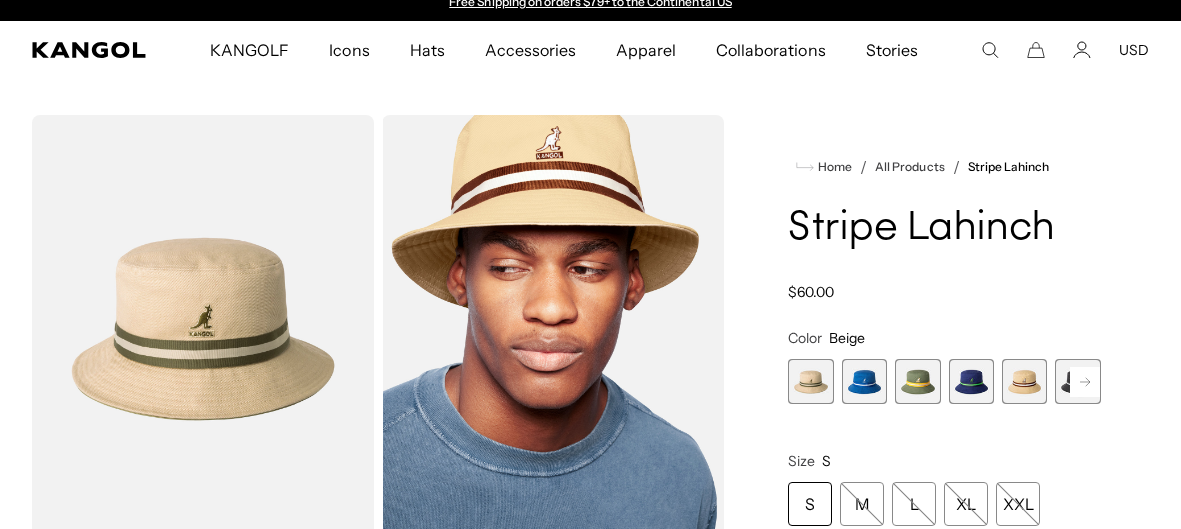 click at bounding box center (1024, 381) 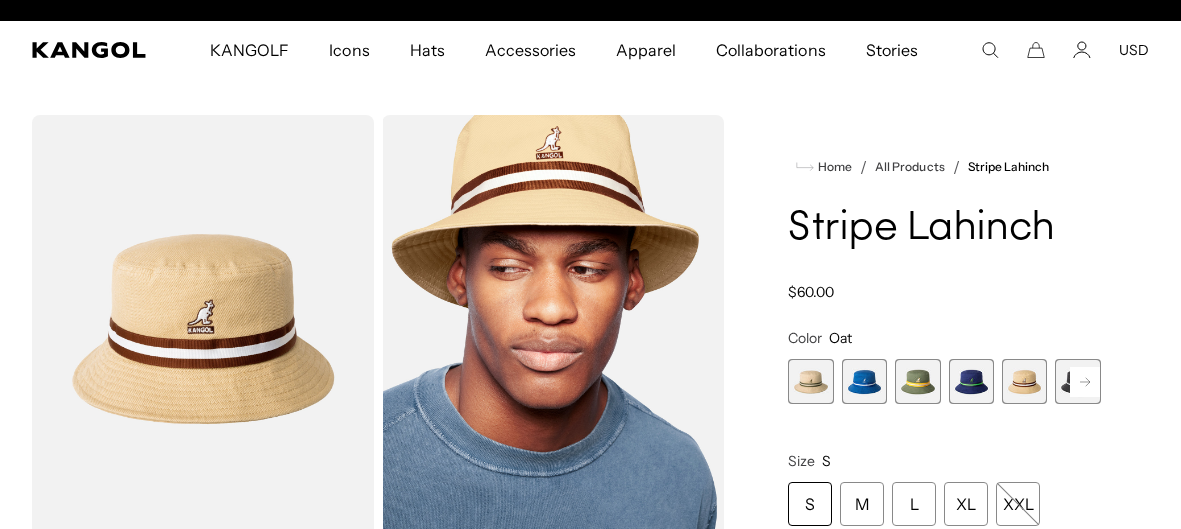 scroll, scrollTop: 0, scrollLeft: 412, axis: horizontal 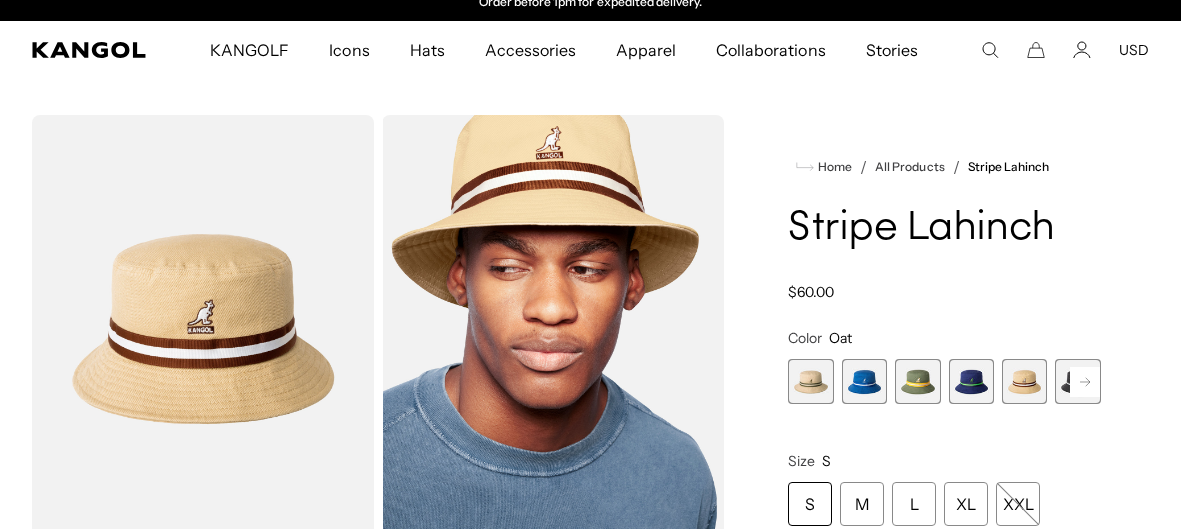 click at bounding box center (810, 381) 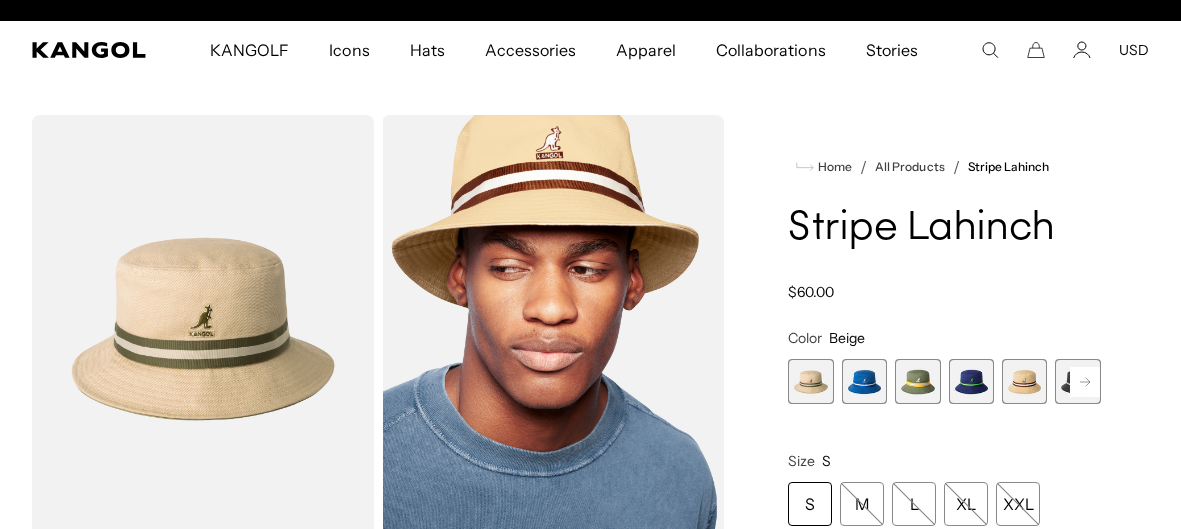 scroll, scrollTop: 0, scrollLeft: 412, axis: horizontal 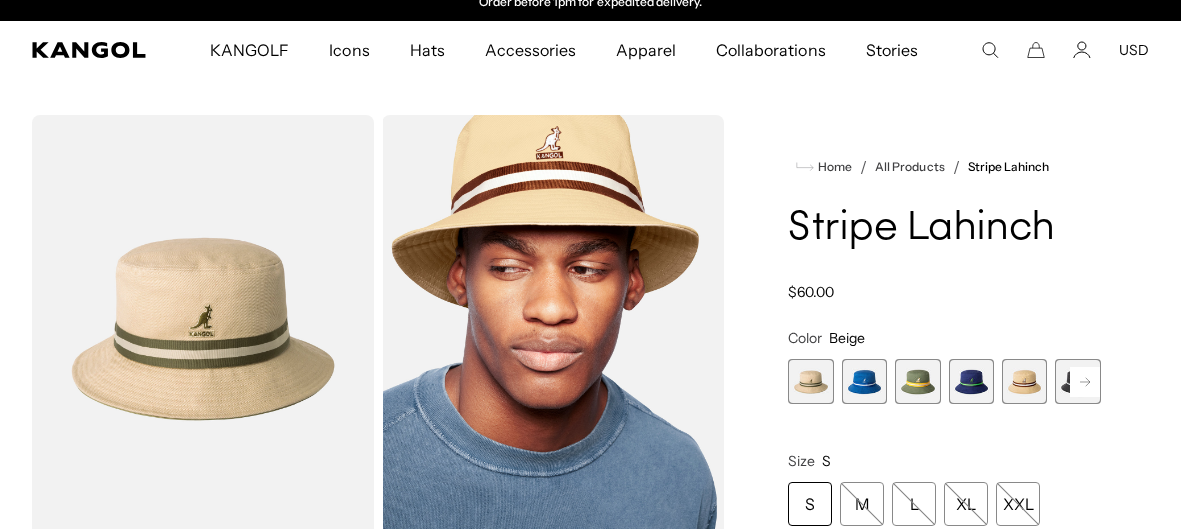 click 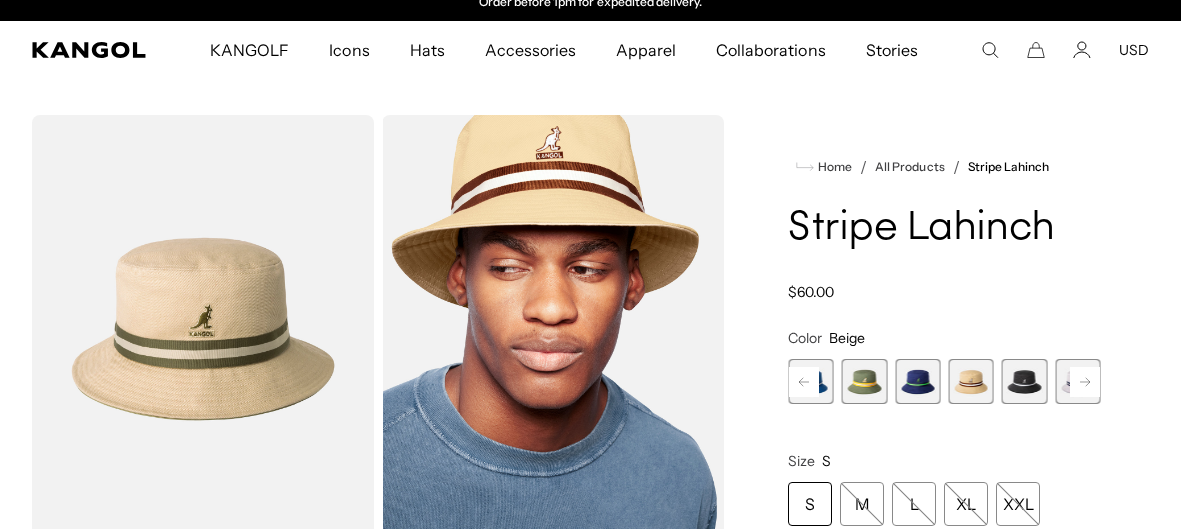 click 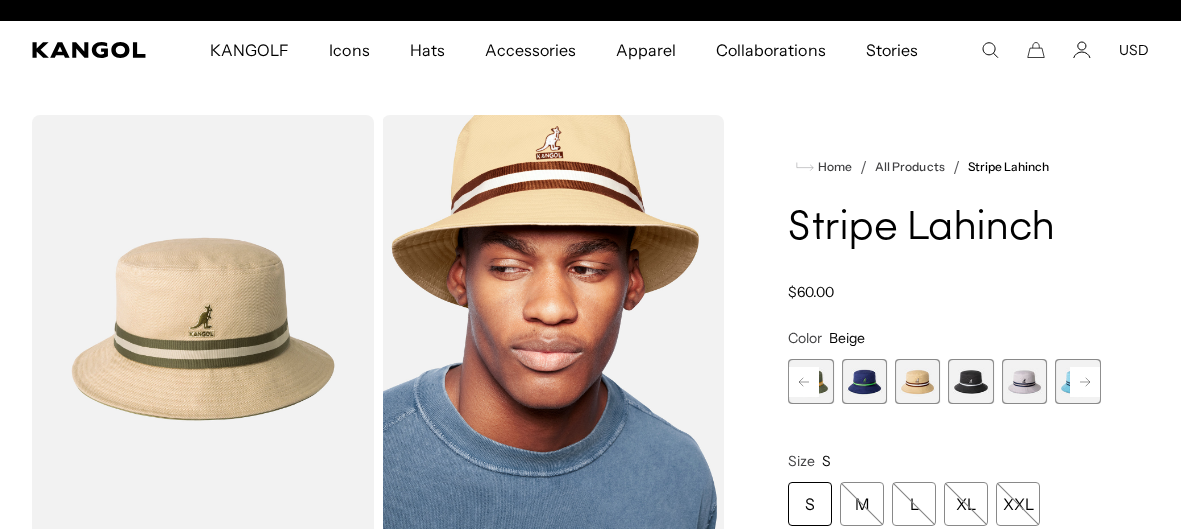 scroll, scrollTop: 0, scrollLeft: 0, axis: both 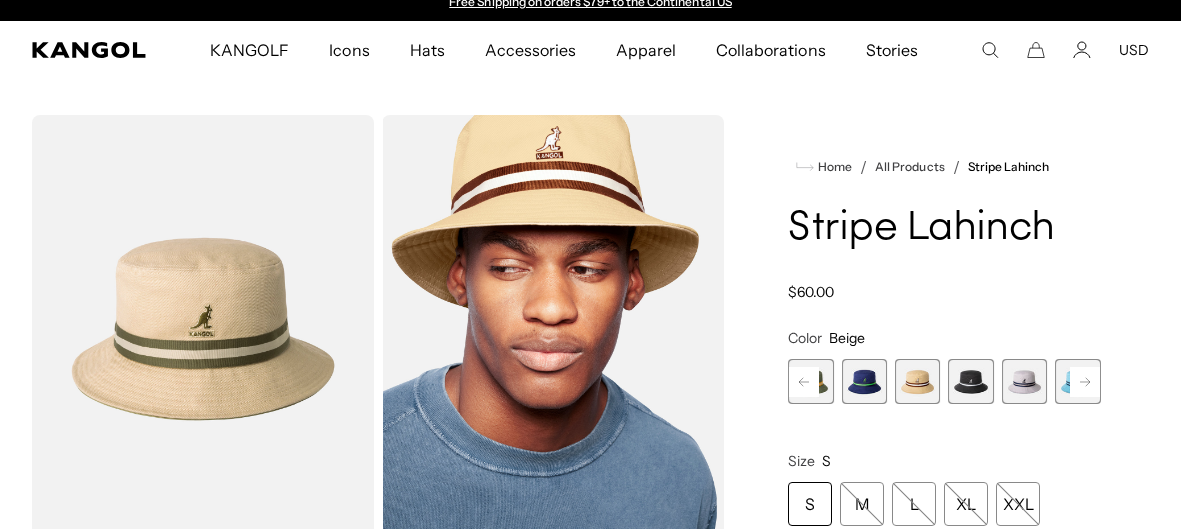 click at bounding box center [971, 381] 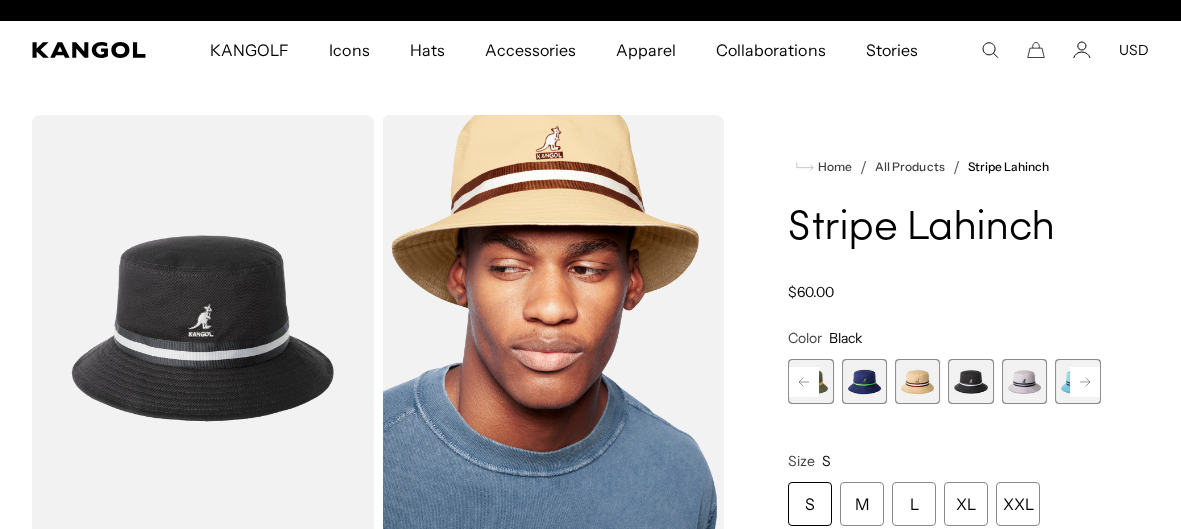 scroll, scrollTop: 0, scrollLeft: 0, axis: both 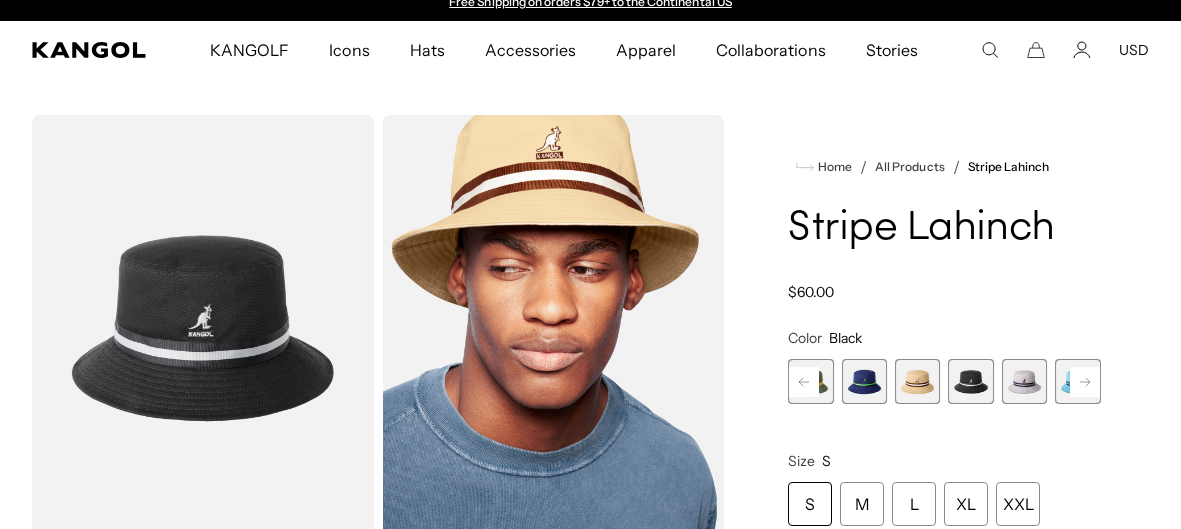 click 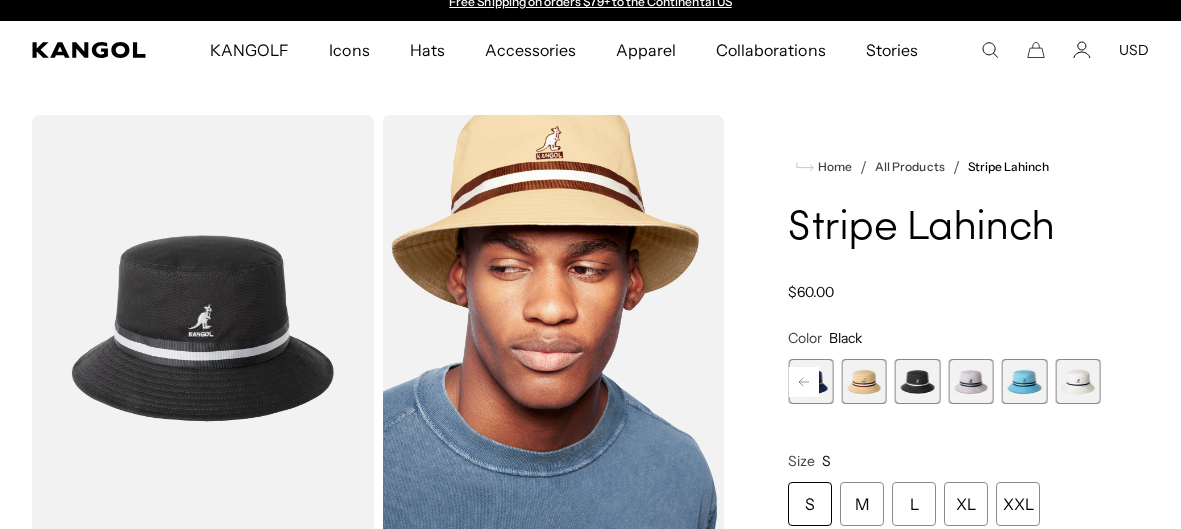 click at bounding box center (1077, 381) 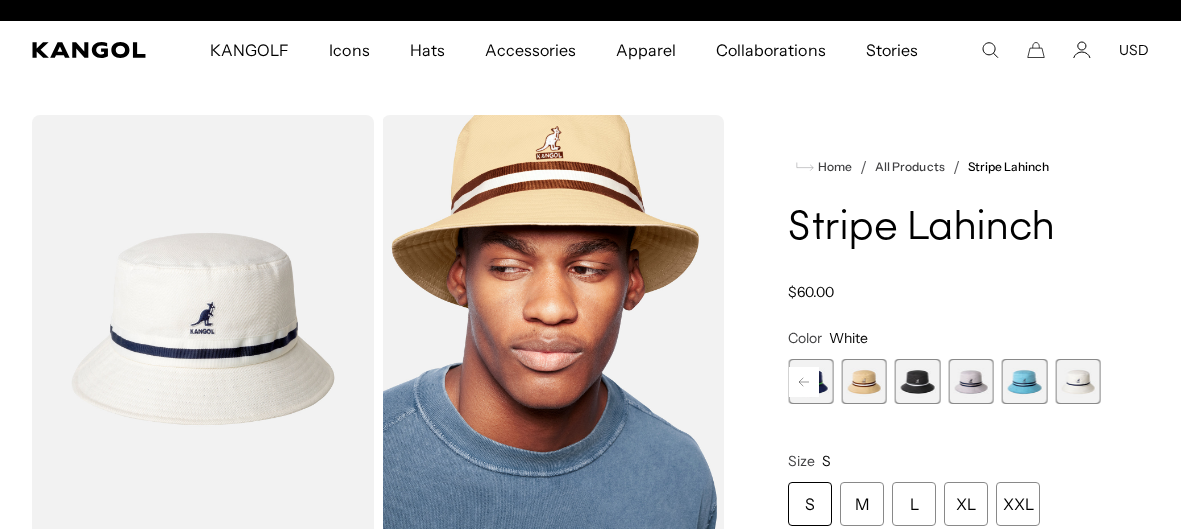 scroll, scrollTop: 0, scrollLeft: 0, axis: both 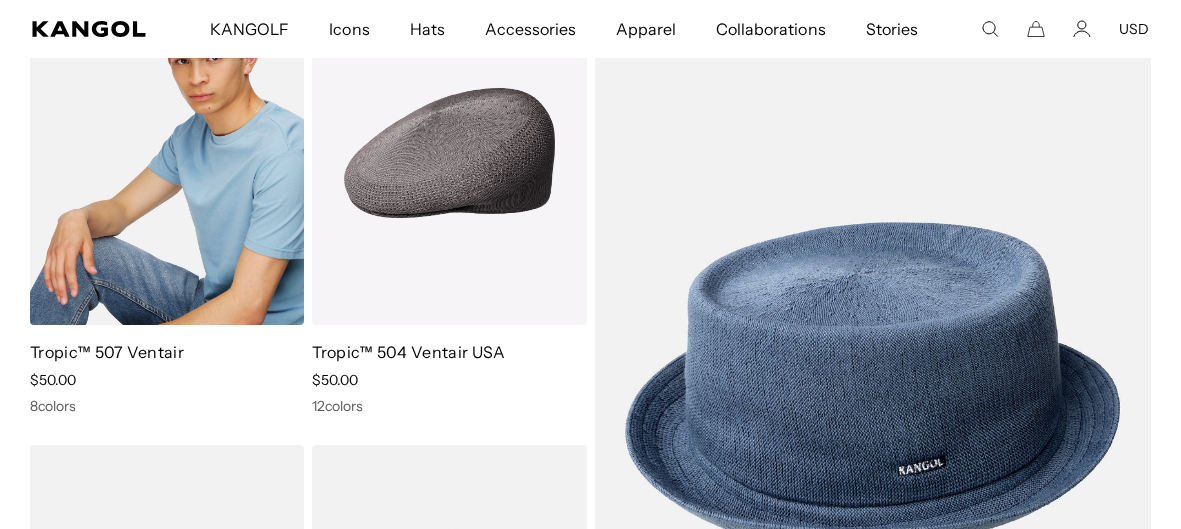 click at bounding box center (167, 153) 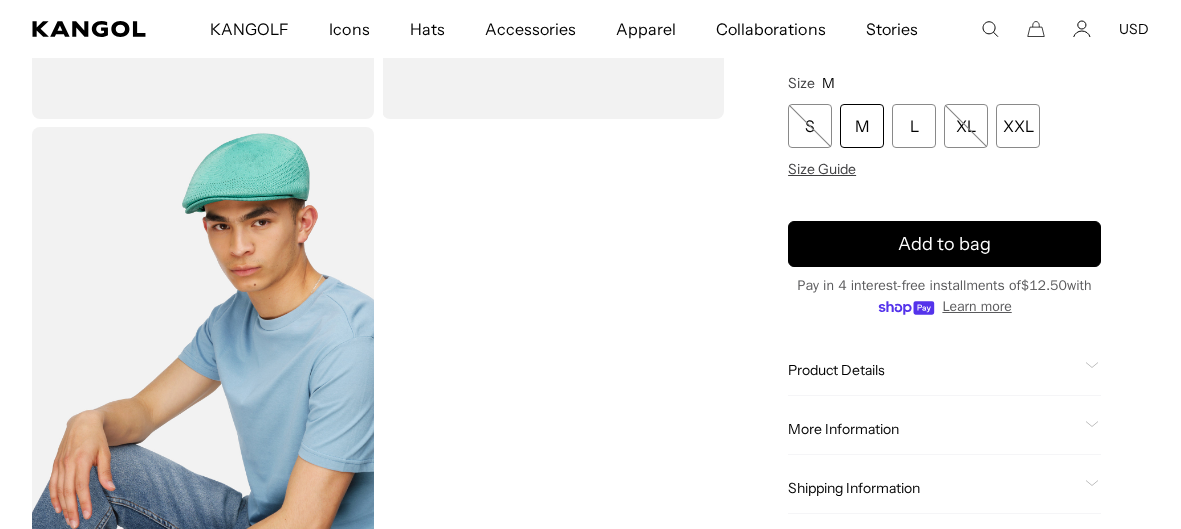 scroll, scrollTop: 639, scrollLeft: 0, axis: vertical 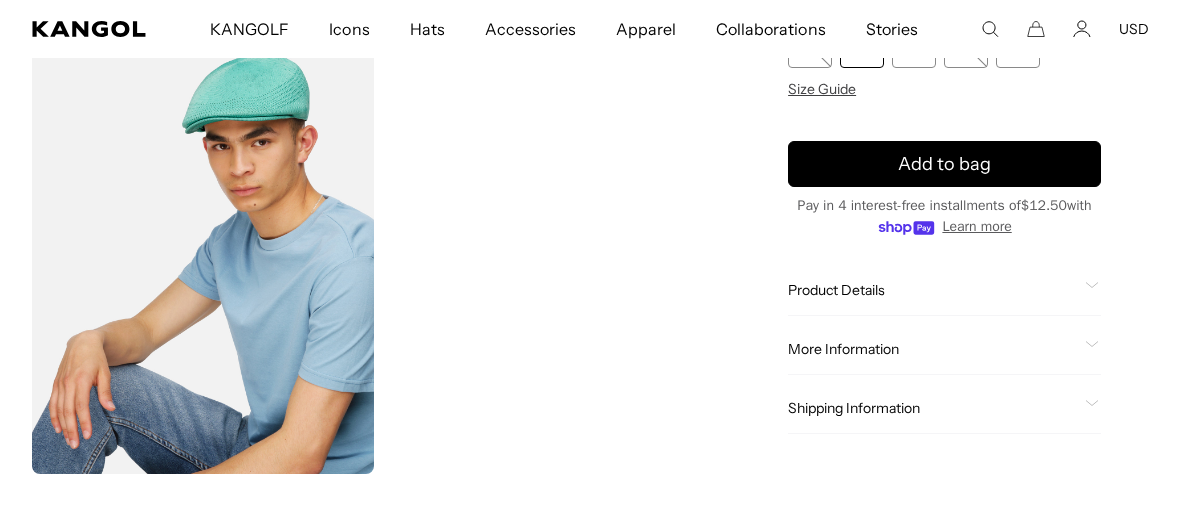 click 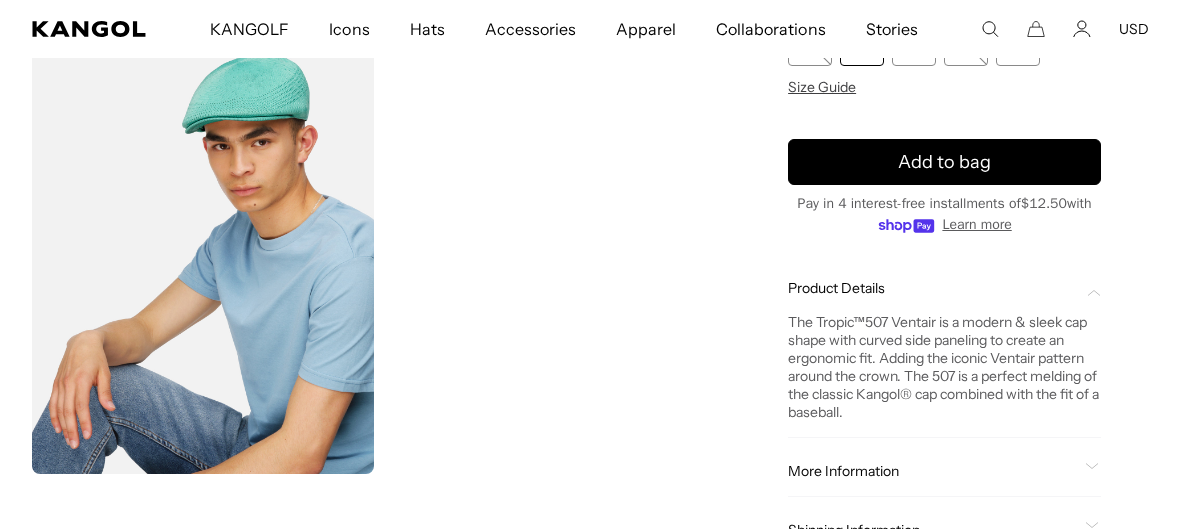 click 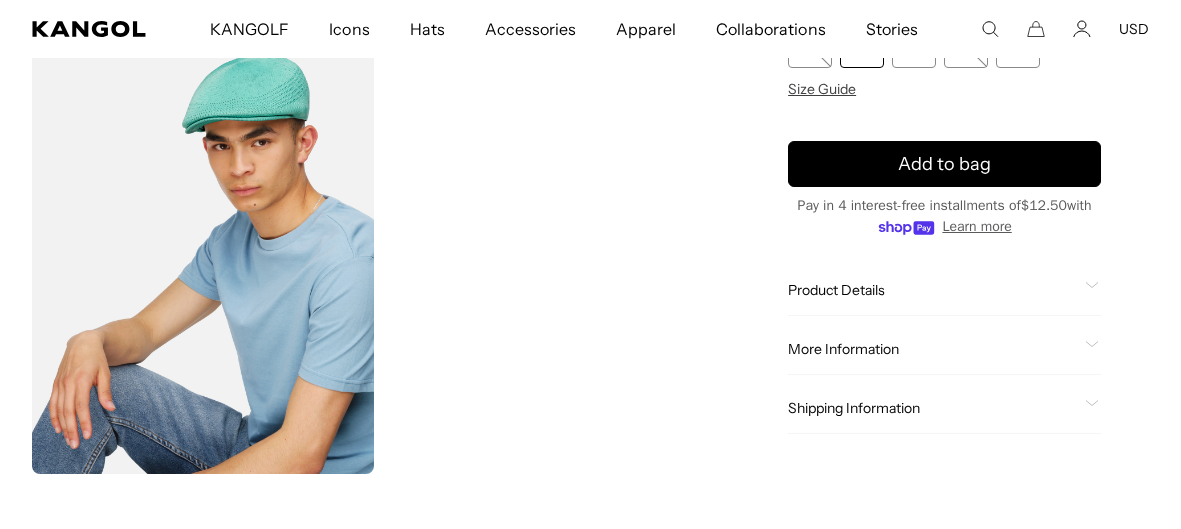 click 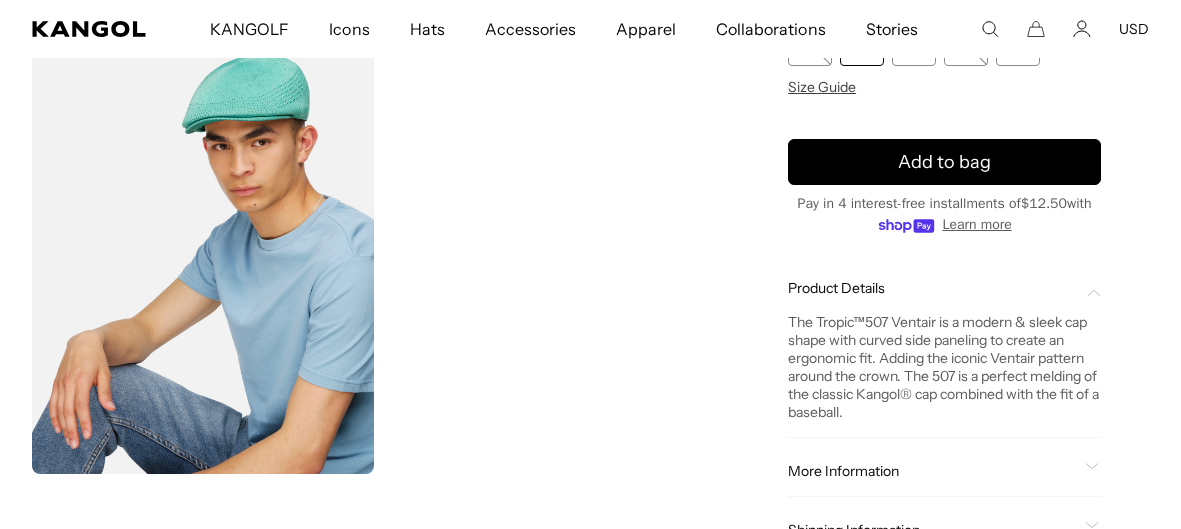 scroll, scrollTop: 0, scrollLeft: 412, axis: horizontal 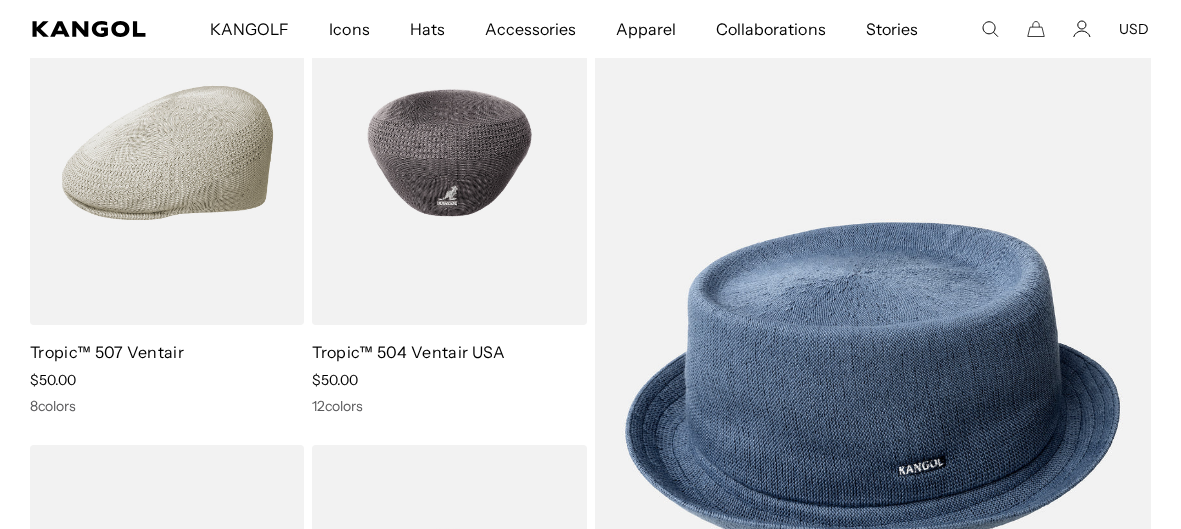 click at bounding box center [449, 153] 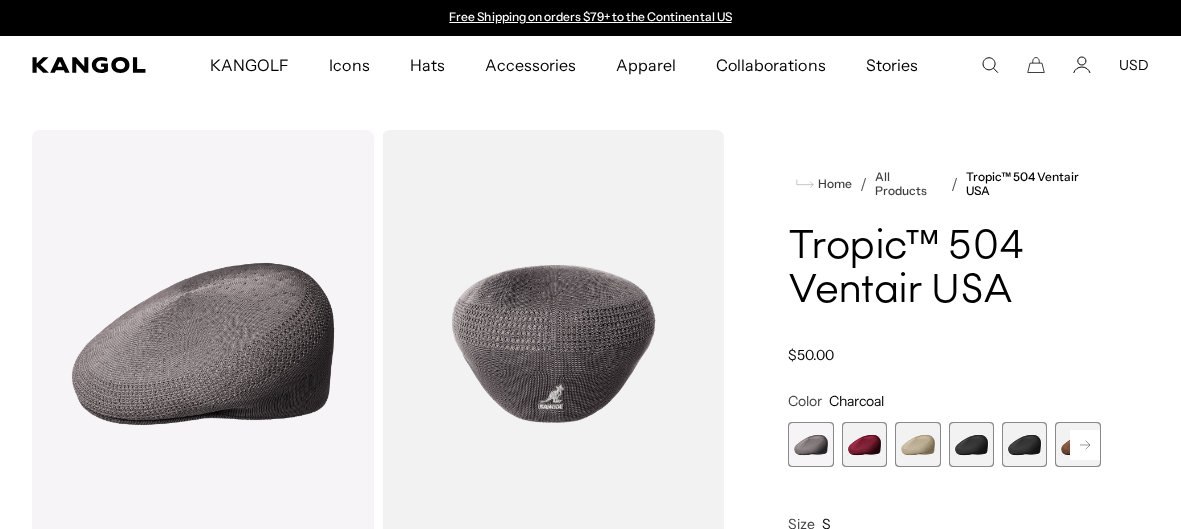 scroll, scrollTop: 319, scrollLeft: 0, axis: vertical 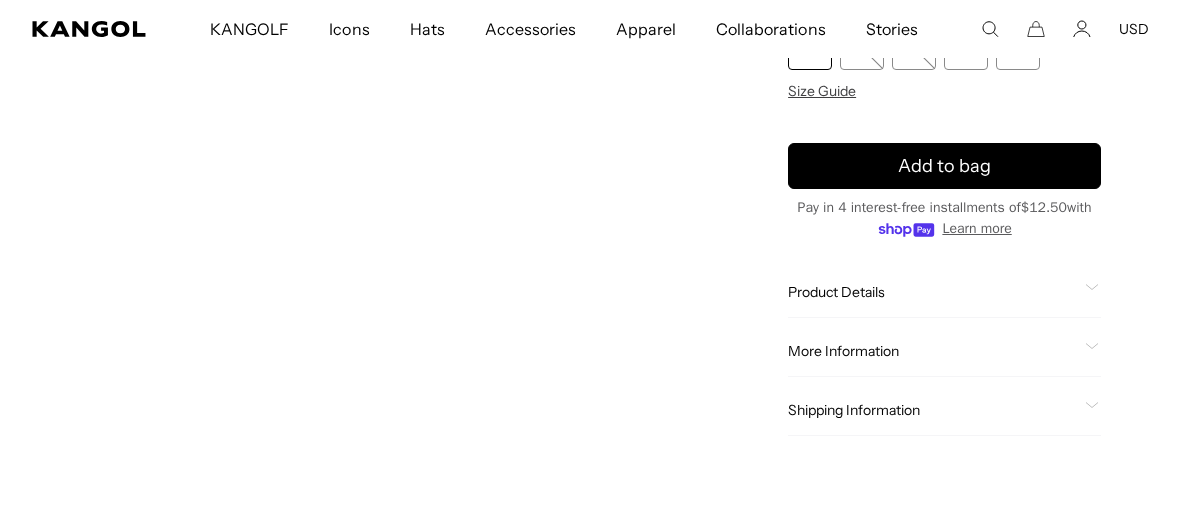 click 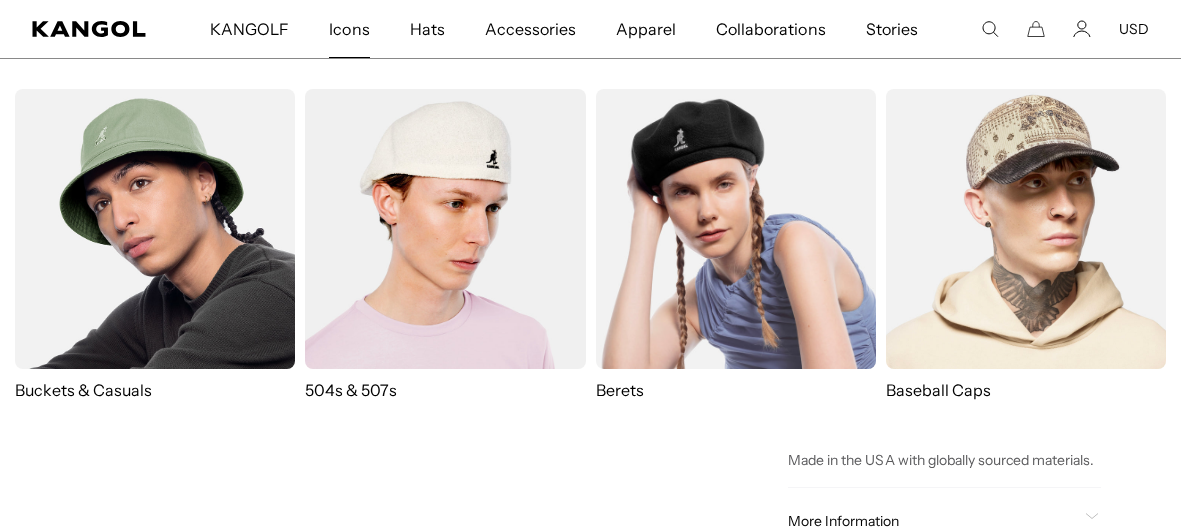 scroll, scrollTop: 0, scrollLeft: 412, axis: horizontal 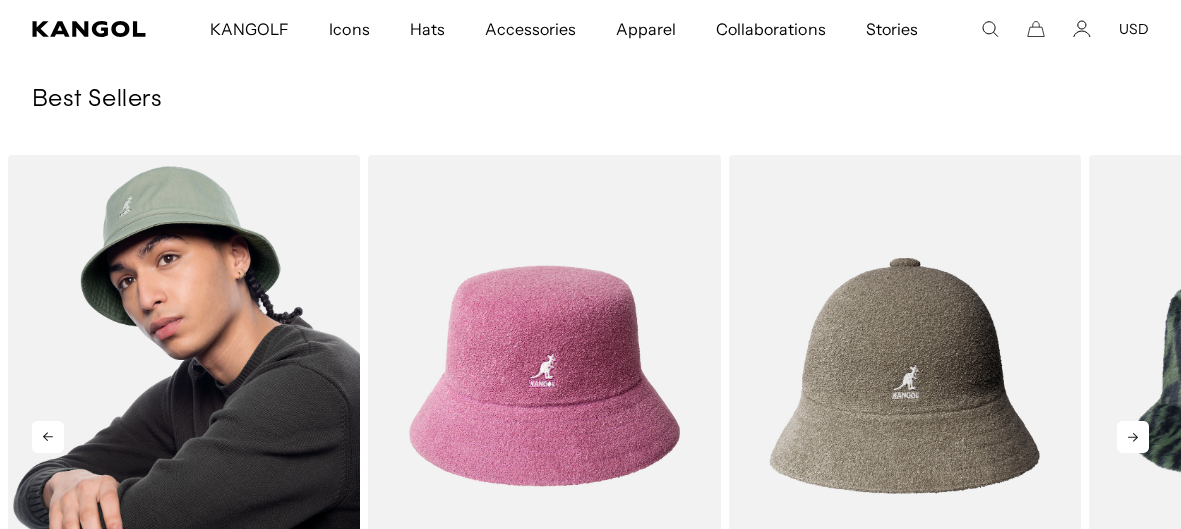 click at bounding box center (184, 376) 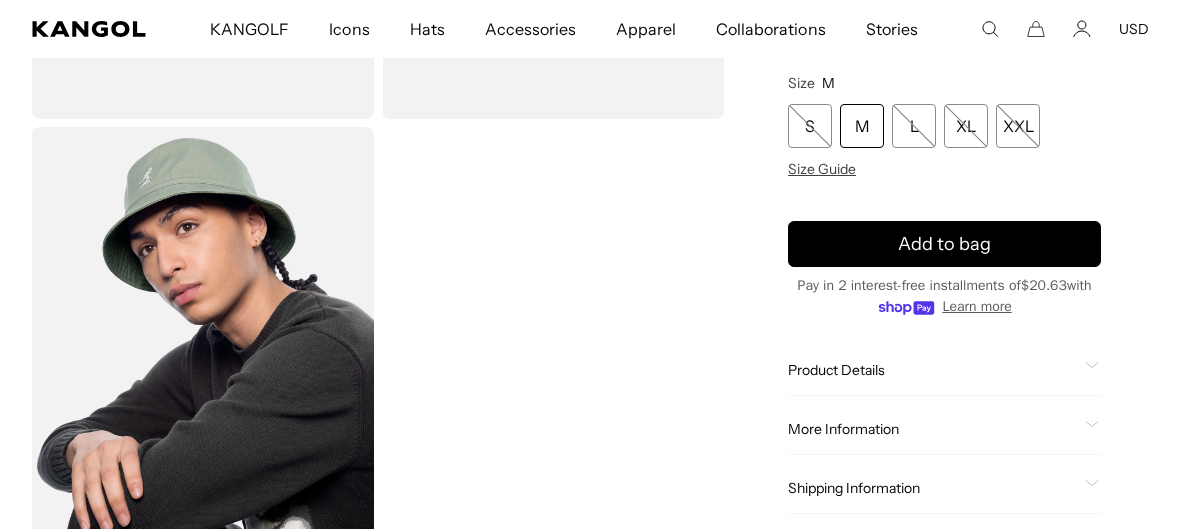 scroll, scrollTop: 439, scrollLeft: 0, axis: vertical 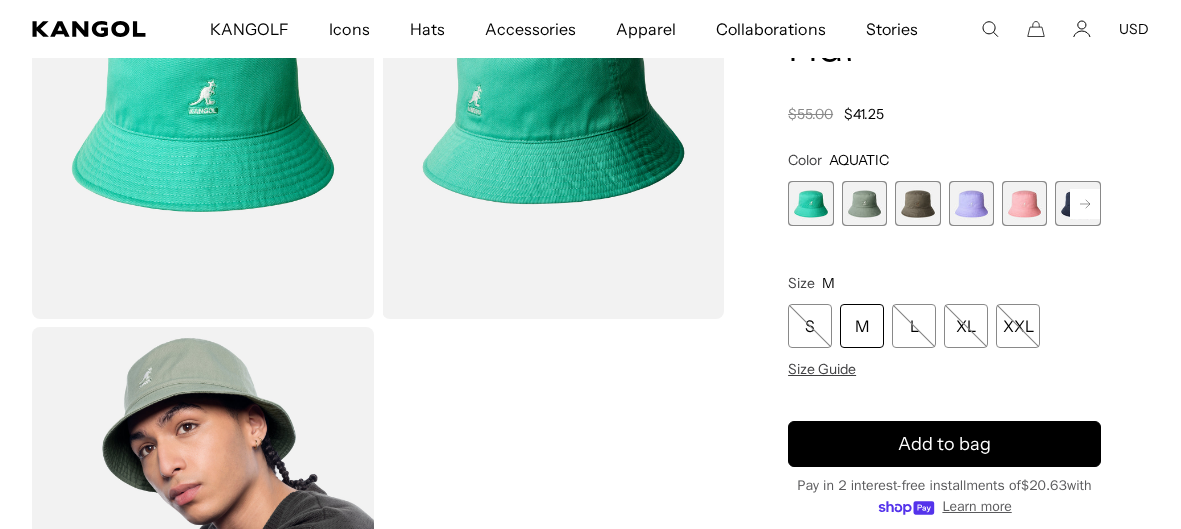 click 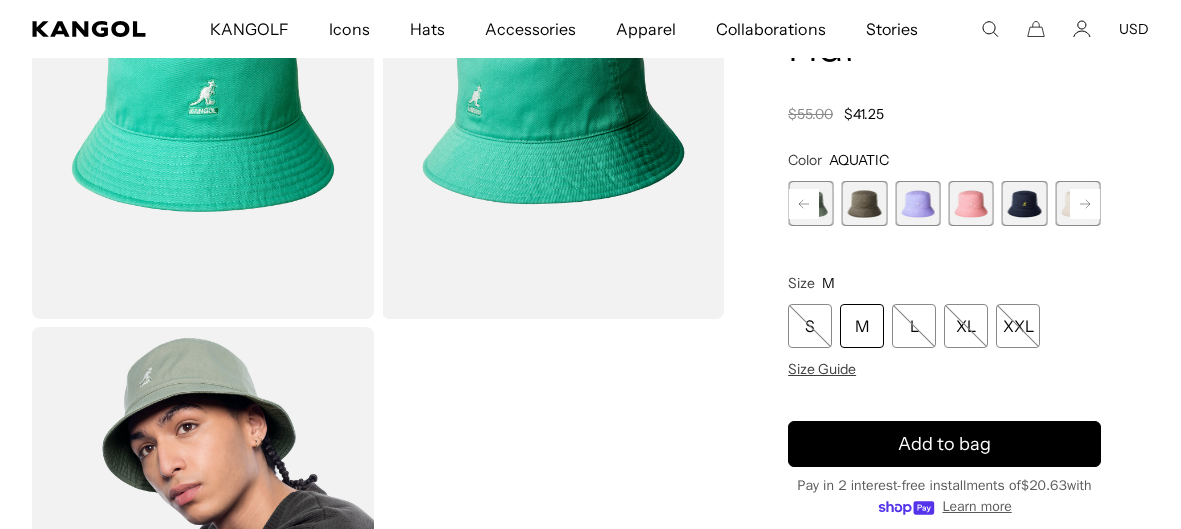 click 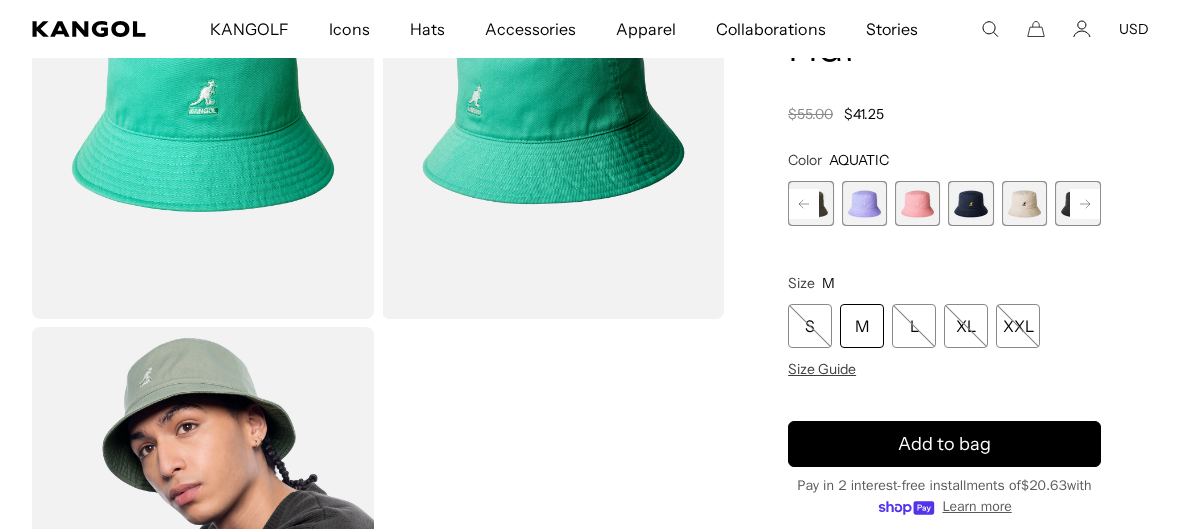 click at bounding box center [1024, 203] 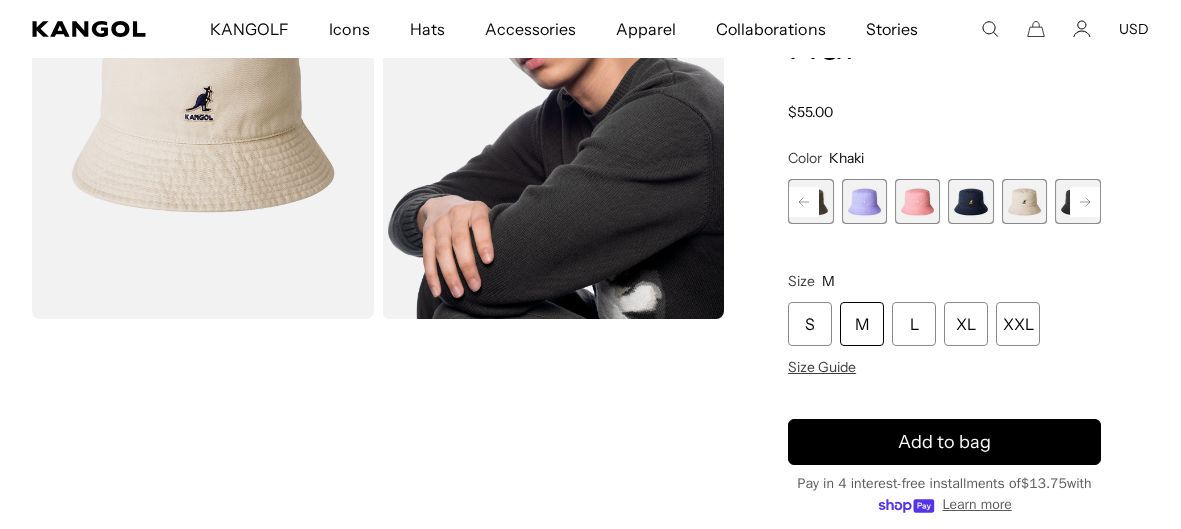 scroll, scrollTop: 0, scrollLeft: 0, axis: both 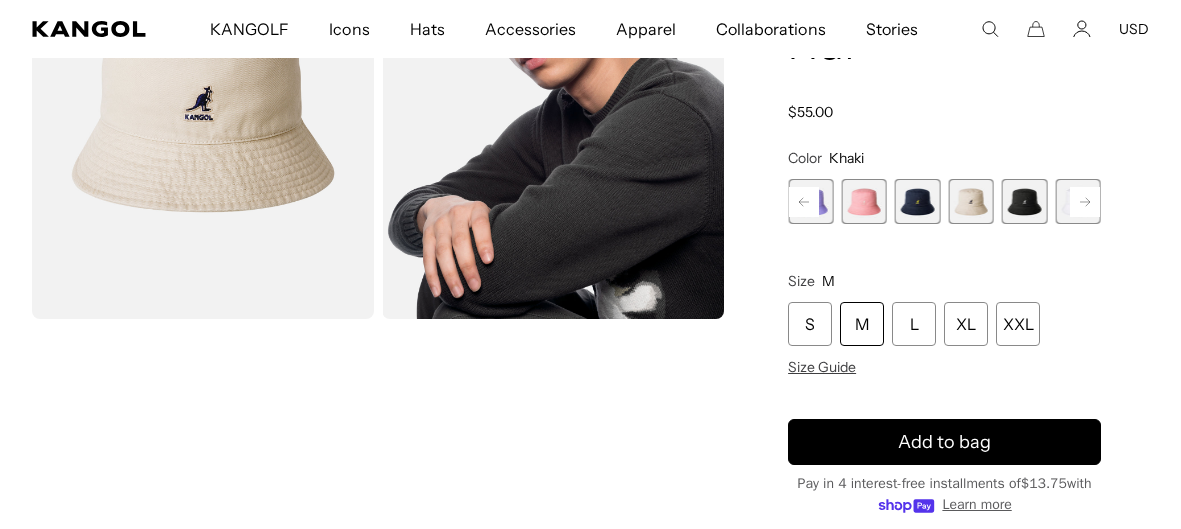 click 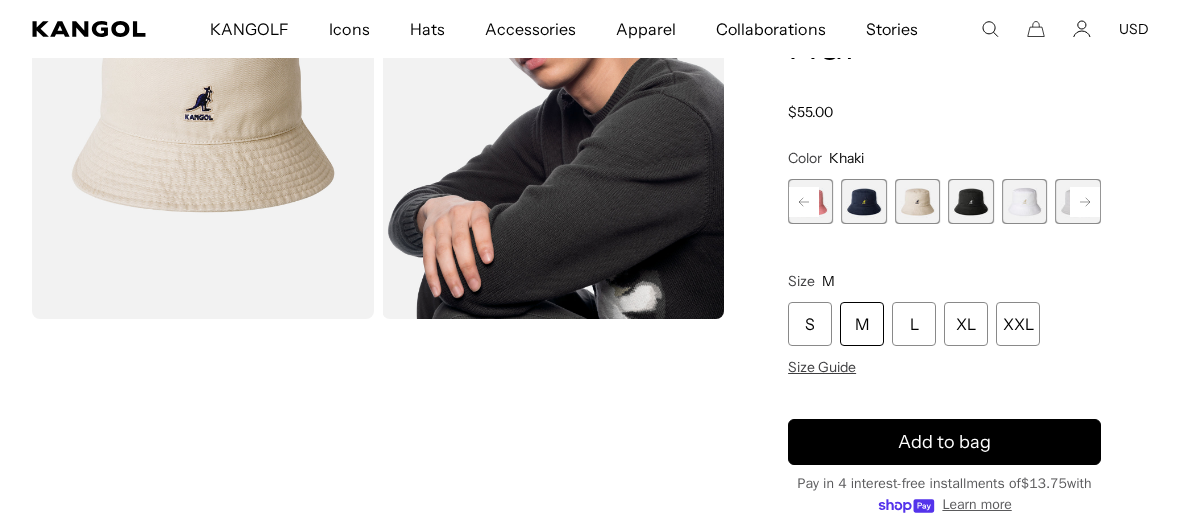 click at bounding box center (1024, 201) 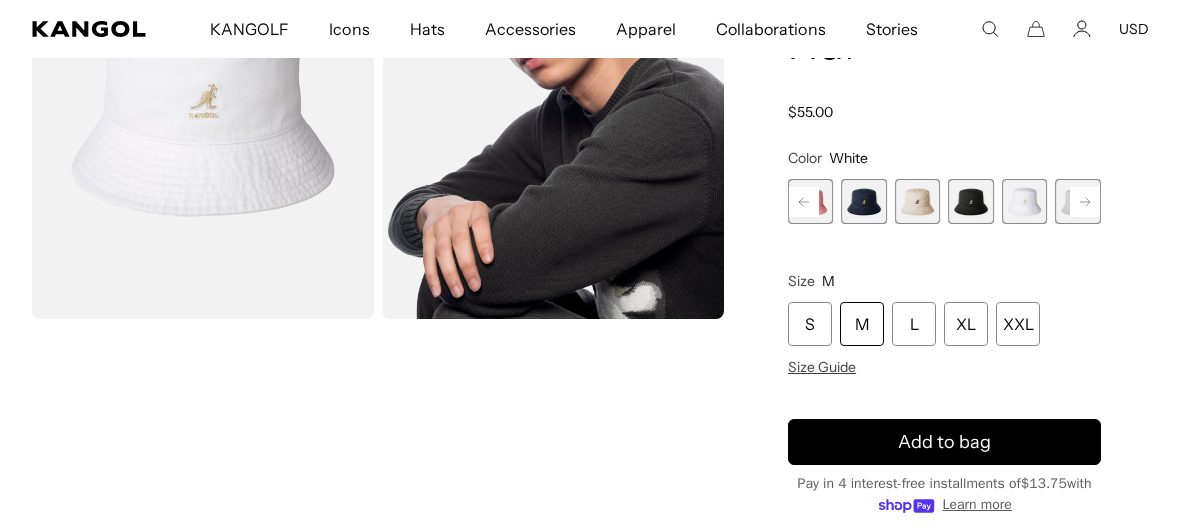 scroll, scrollTop: 0, scrollLeft: 0, axis: both 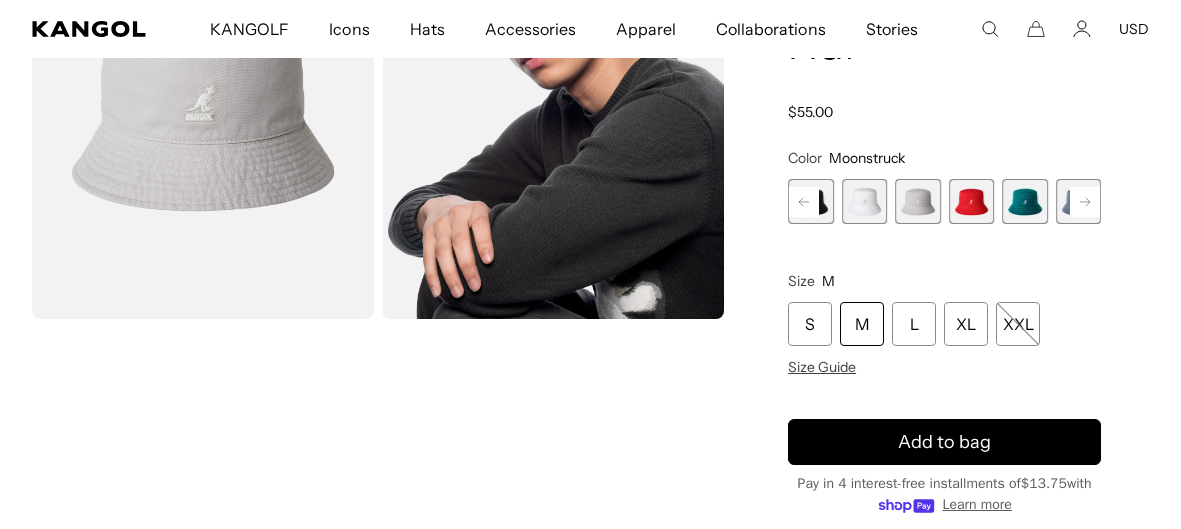 click at bounding box center (864, 201) 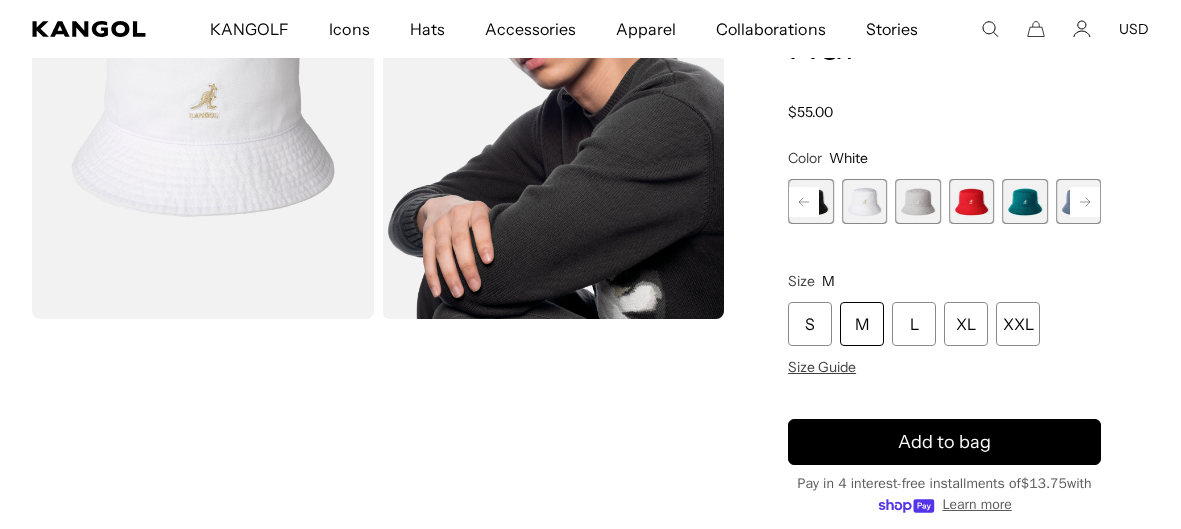 scroll, scrollTop: 0, scrollLeft: 412, axis: horizontal 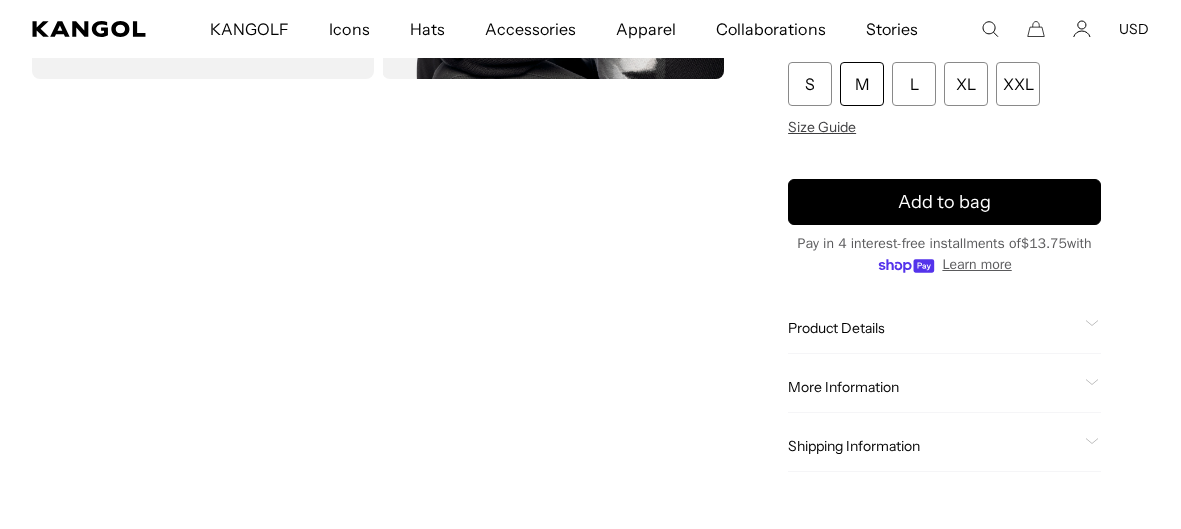 click 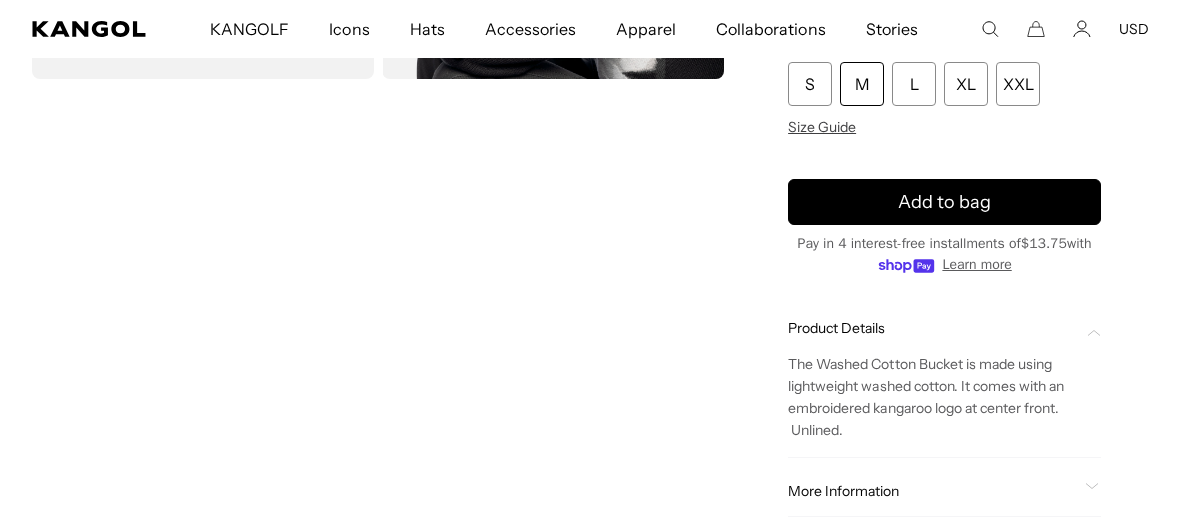 scroll, scrollTop: 0, scrollLeft: 0, axis: both 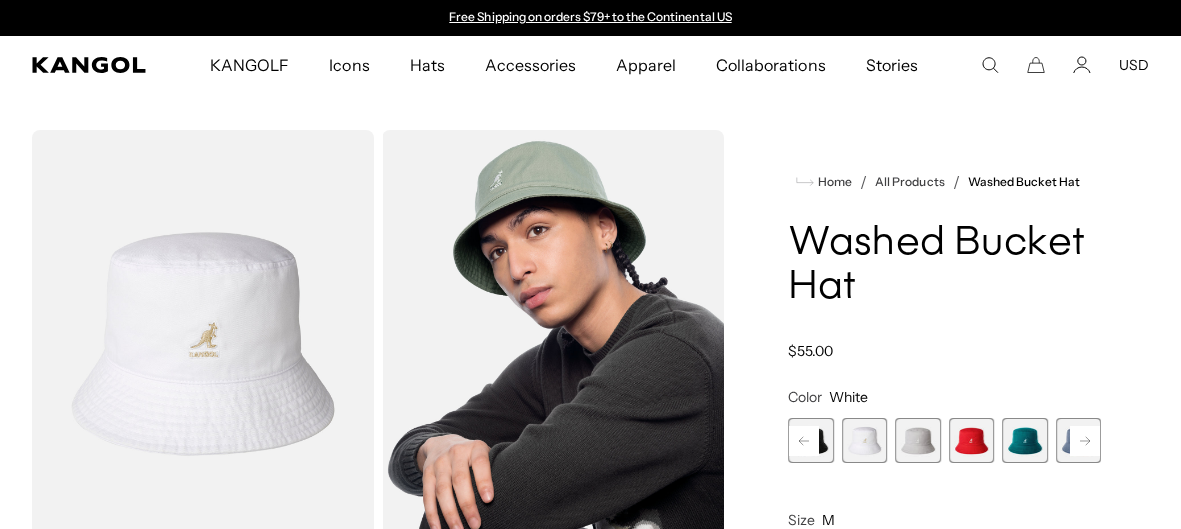 click 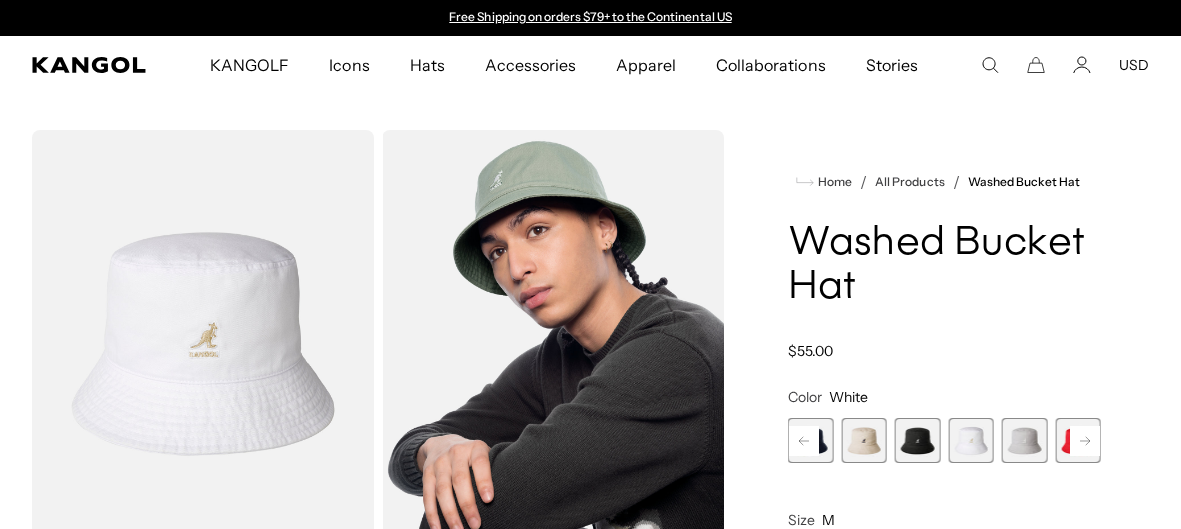 click 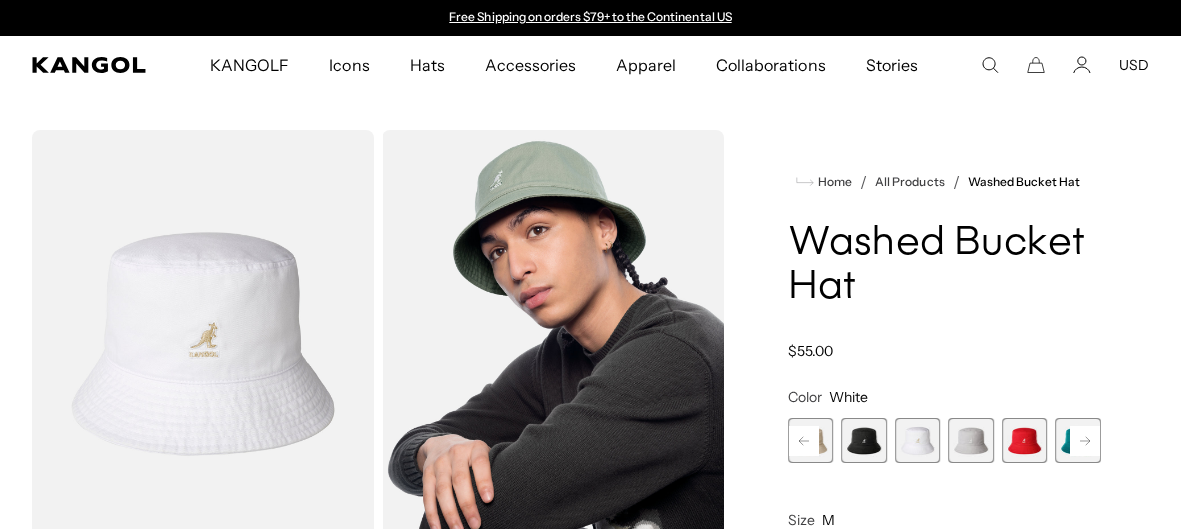 click 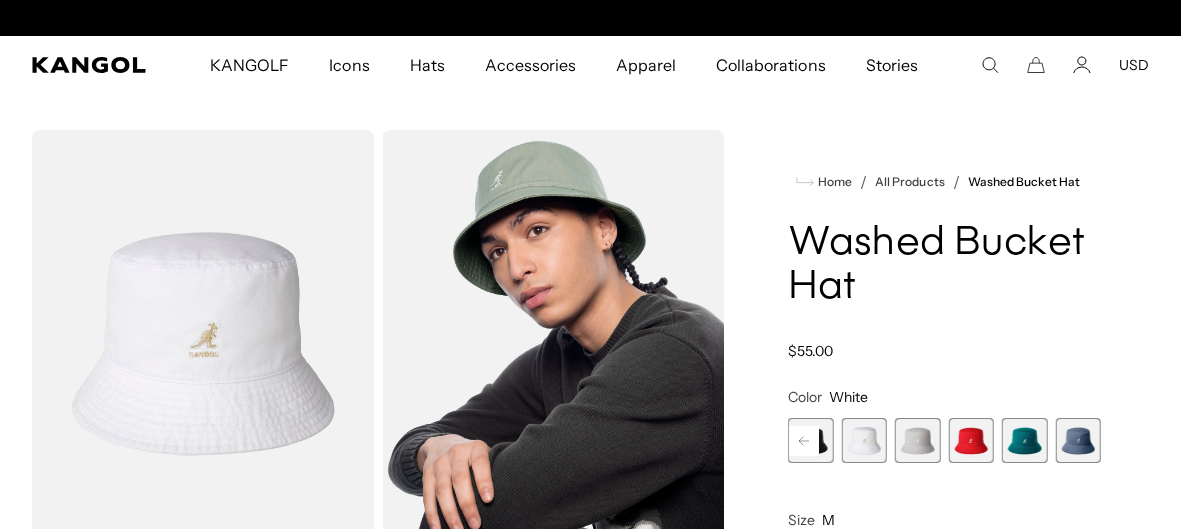 scroll, scrollTop: 0, scrollLeft: 412, axis: horizontal 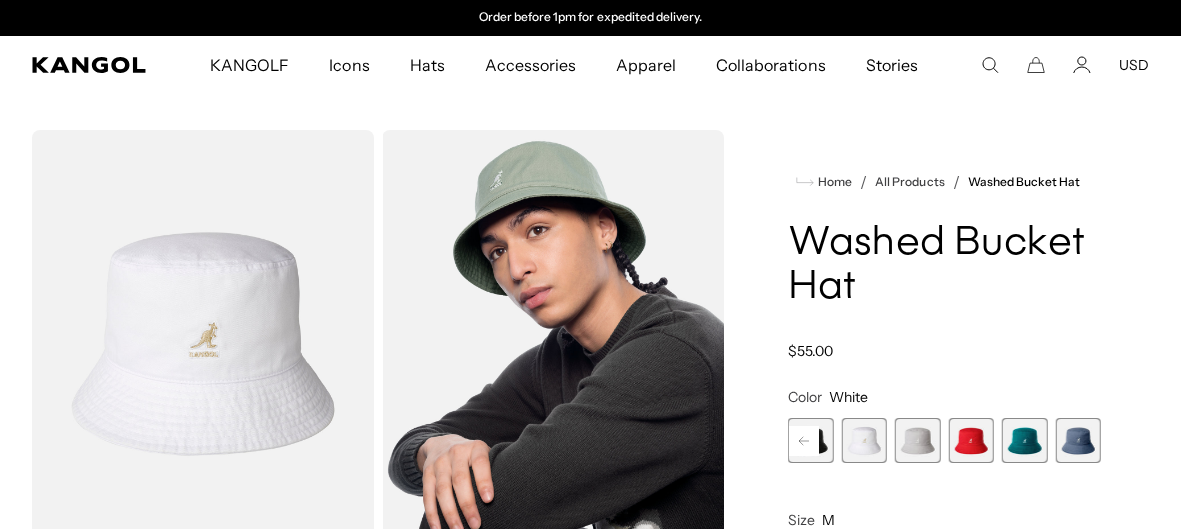 click at bounding box center (1077, 440) 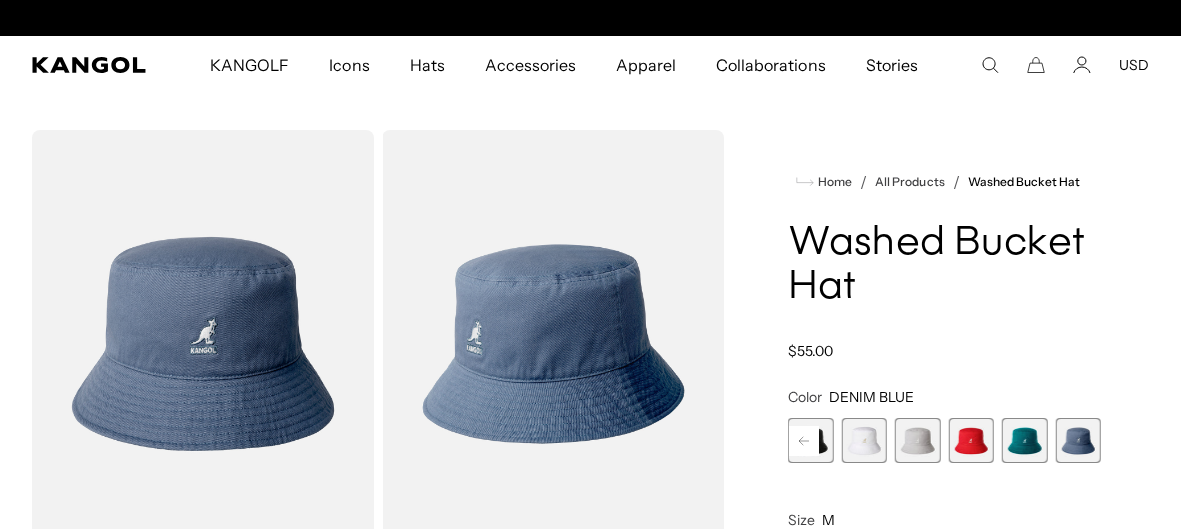 scroll, scrollTop: 0, scrollLeft: 0, axis: both 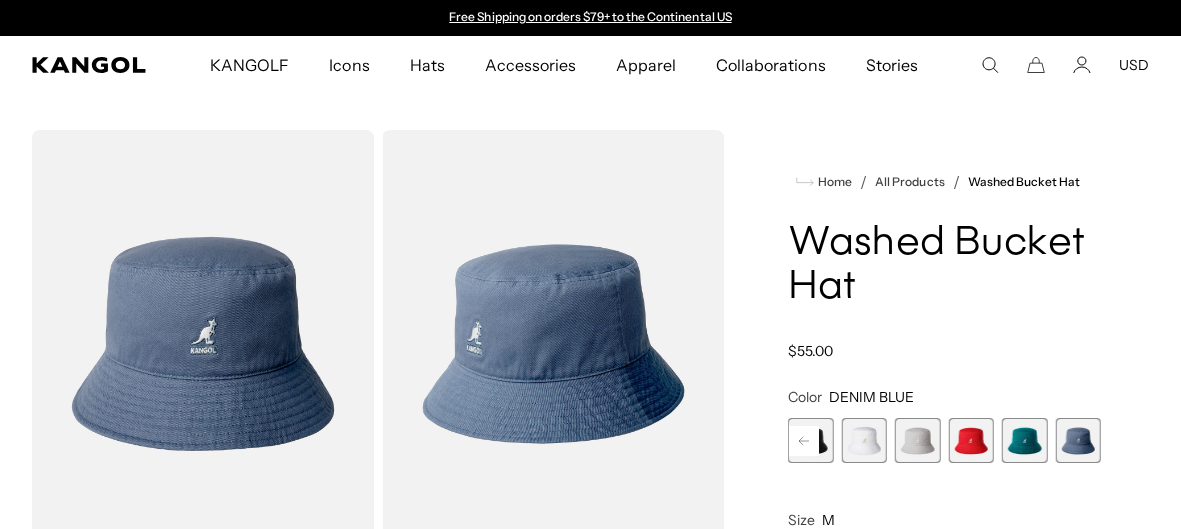 click at bounding box center (1024, 440) 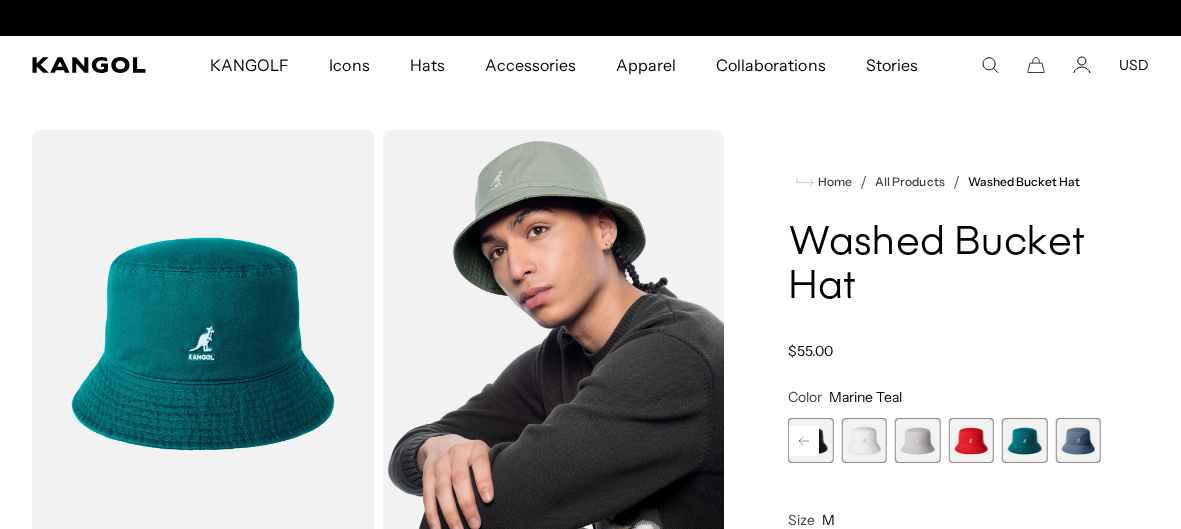 scroll 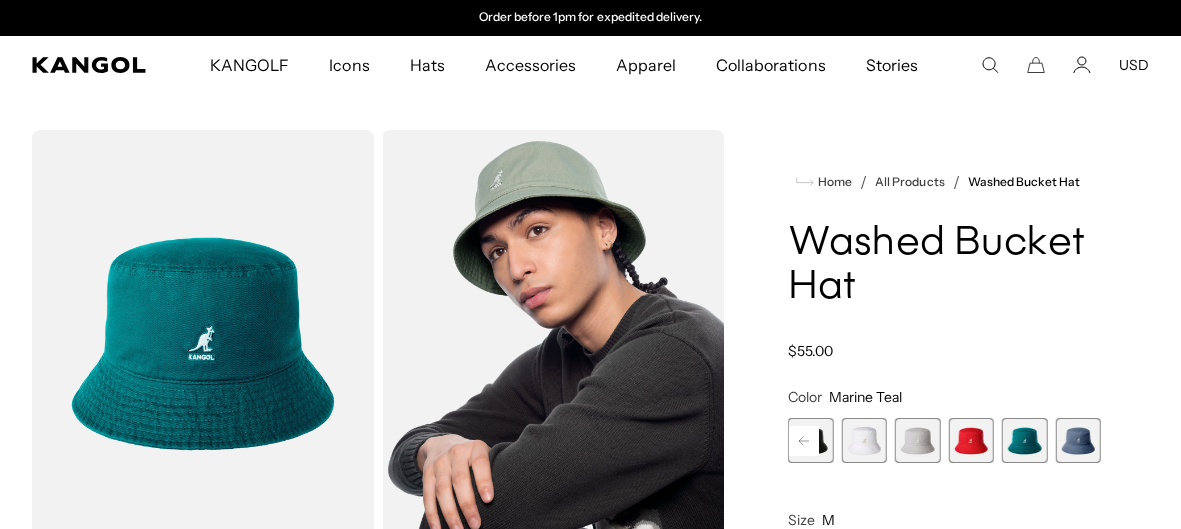 click at bounding box center (971, 440) 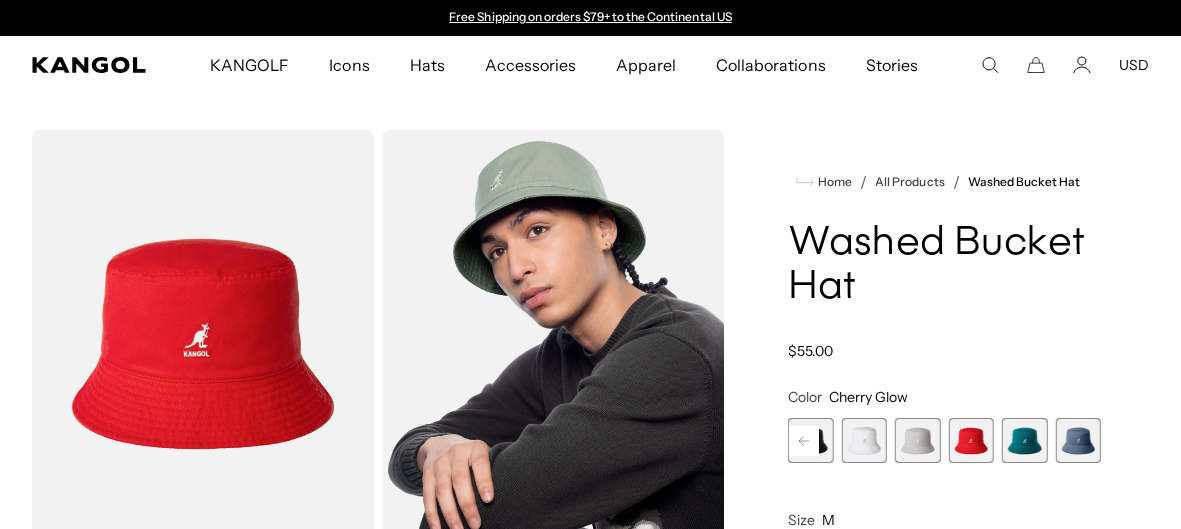 click at bounding box center (917, 440) 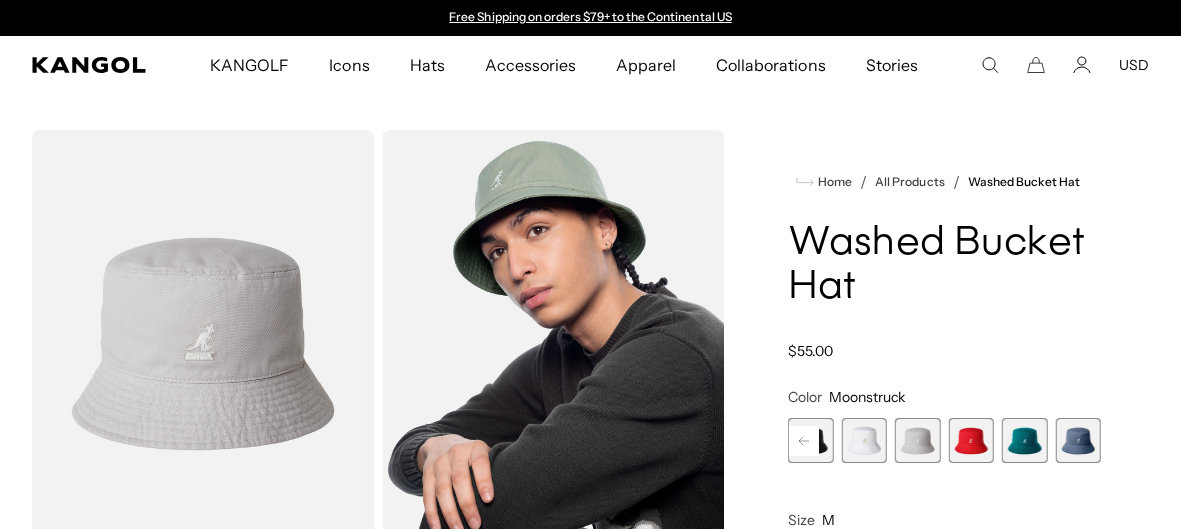 click at bounding box center (864, 440) 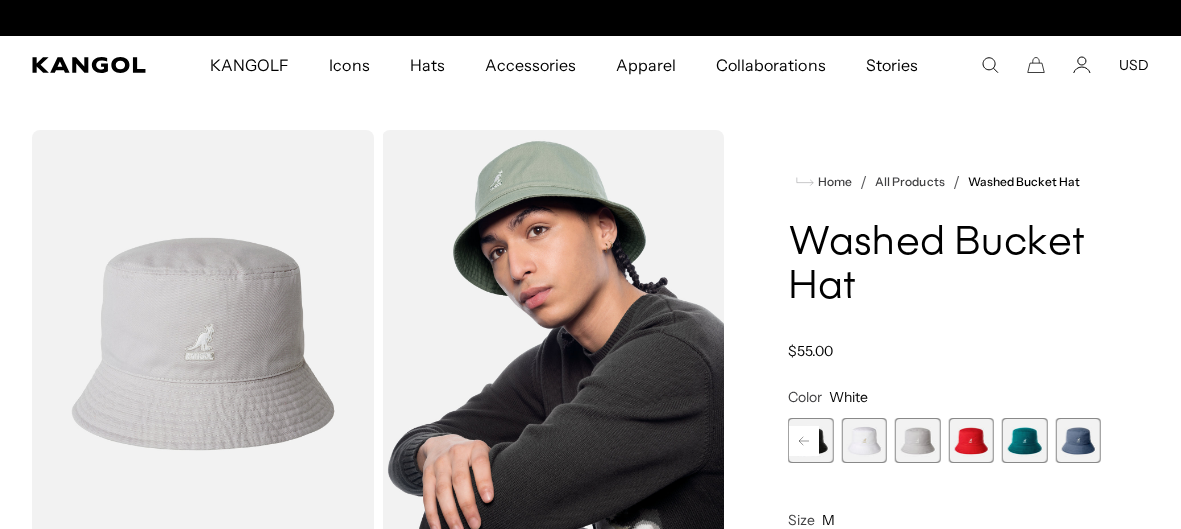 scroll, scrollTop: 0, scrollLeft: 412, axis: horizontal 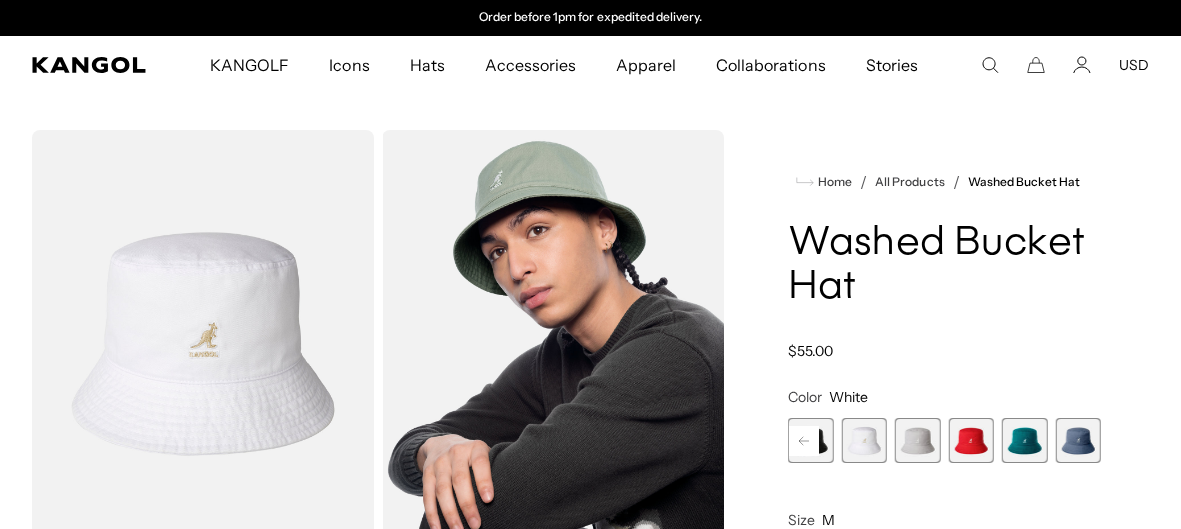 click 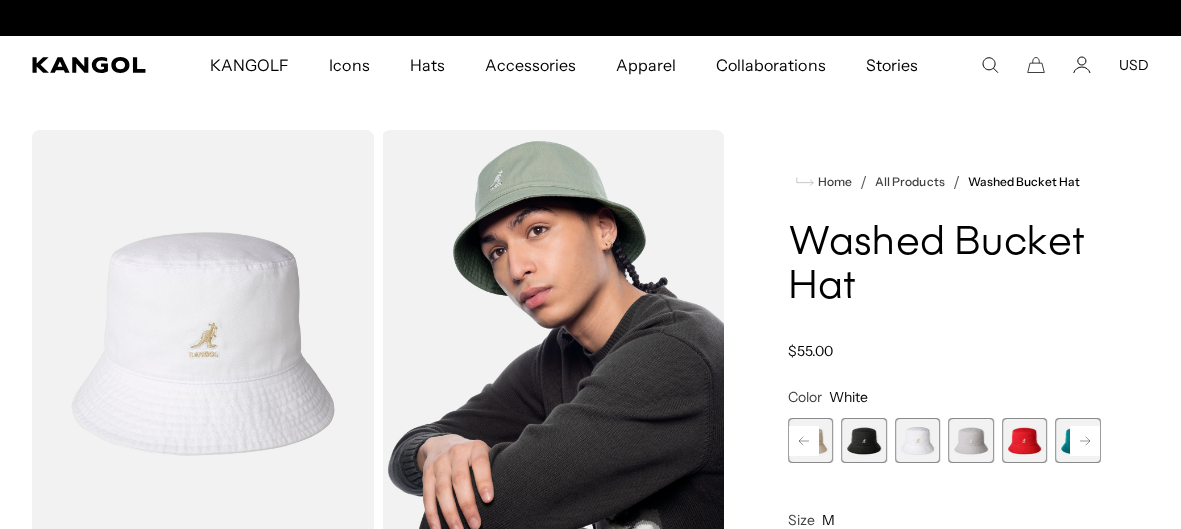 click at bounding box center [864, 440] 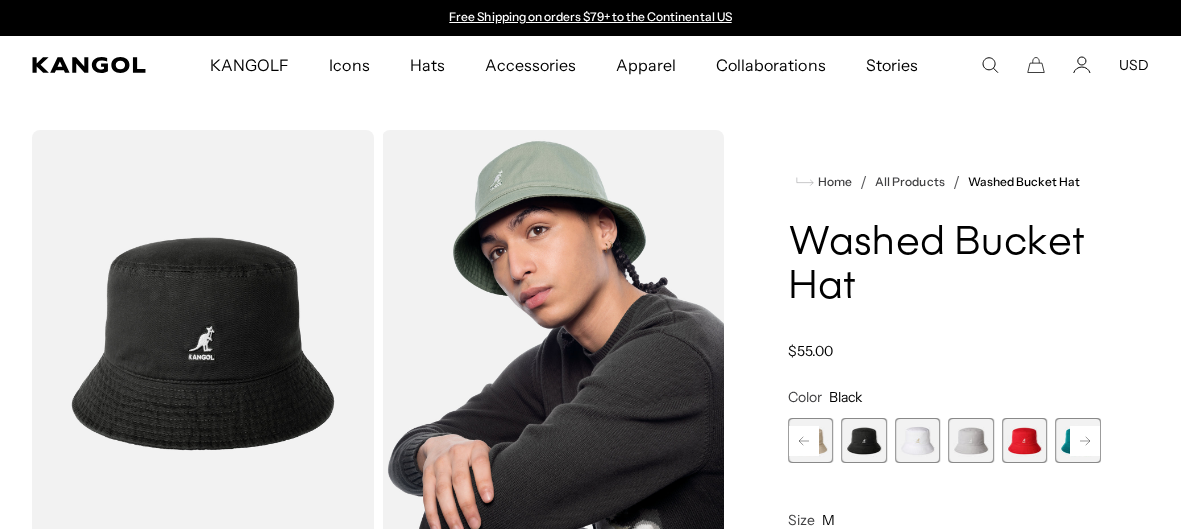 click 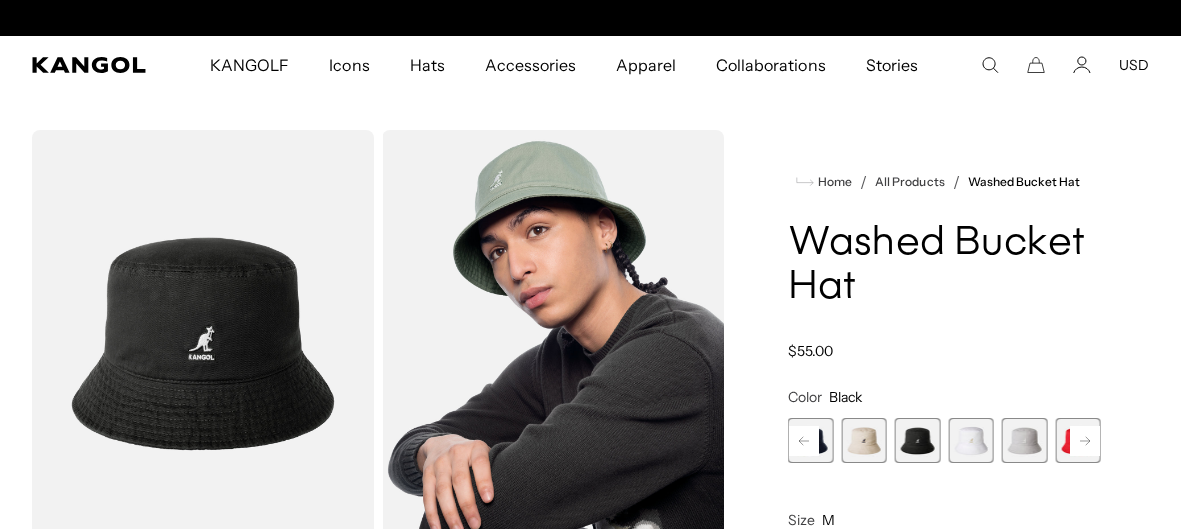 click at bounding box center (864, 440) 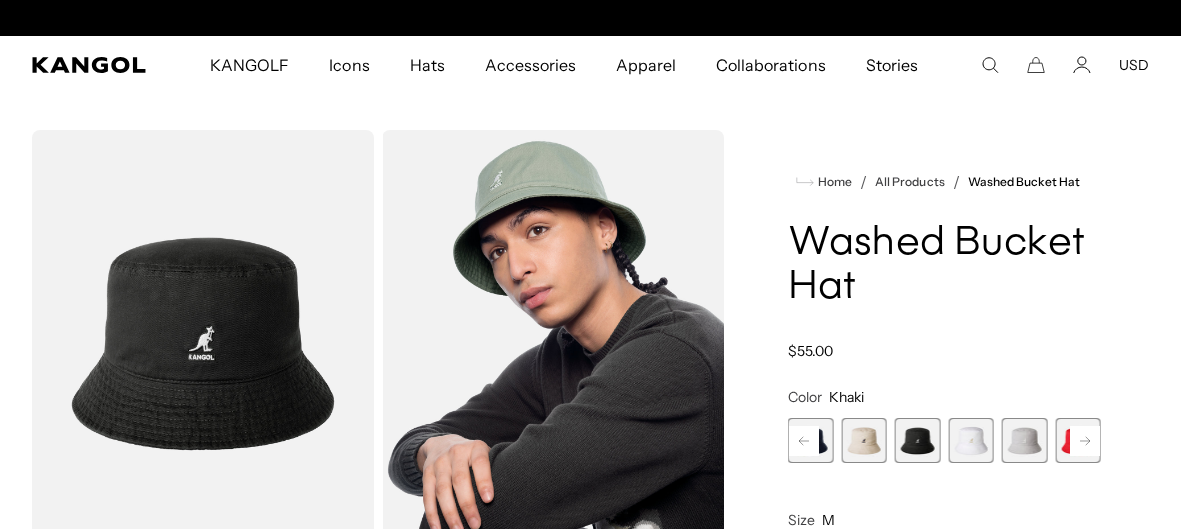 scroll, scrollTop: 0, scrollLeft: 412, axis: horizontal 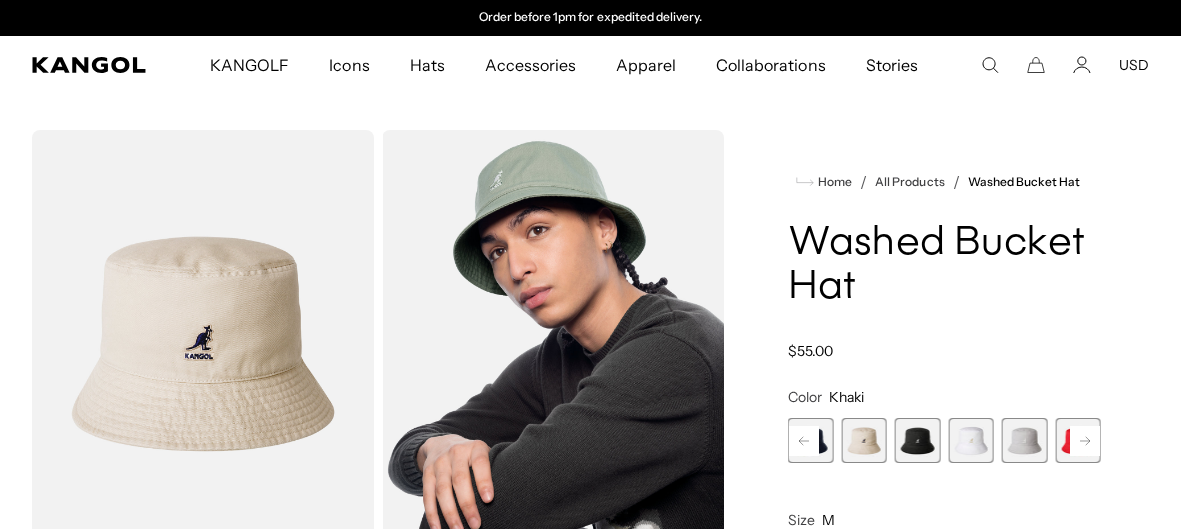 click 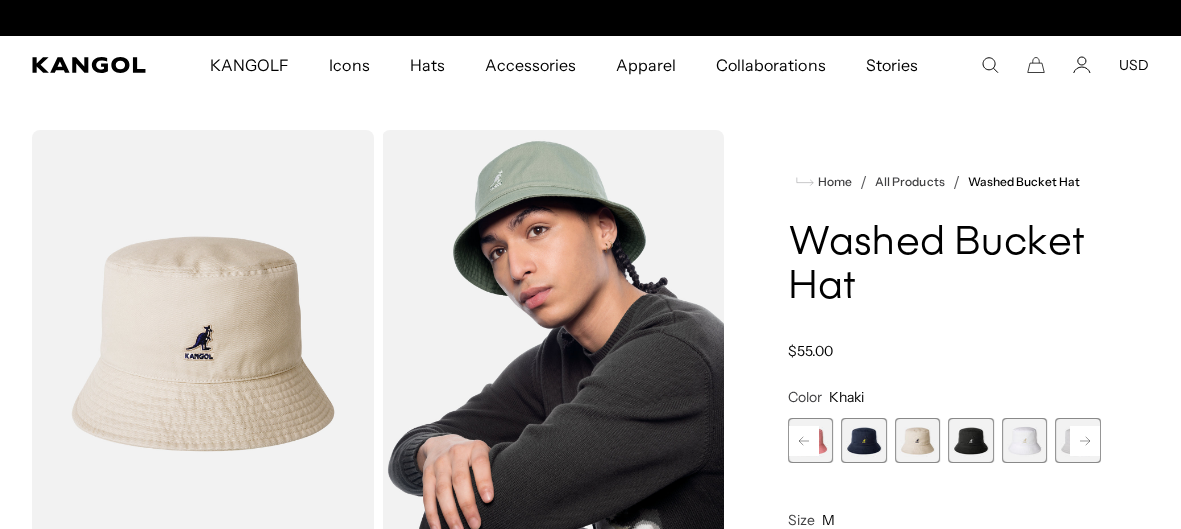 scroll, scrollTop: 0, scrollLeft: 0, axis: both 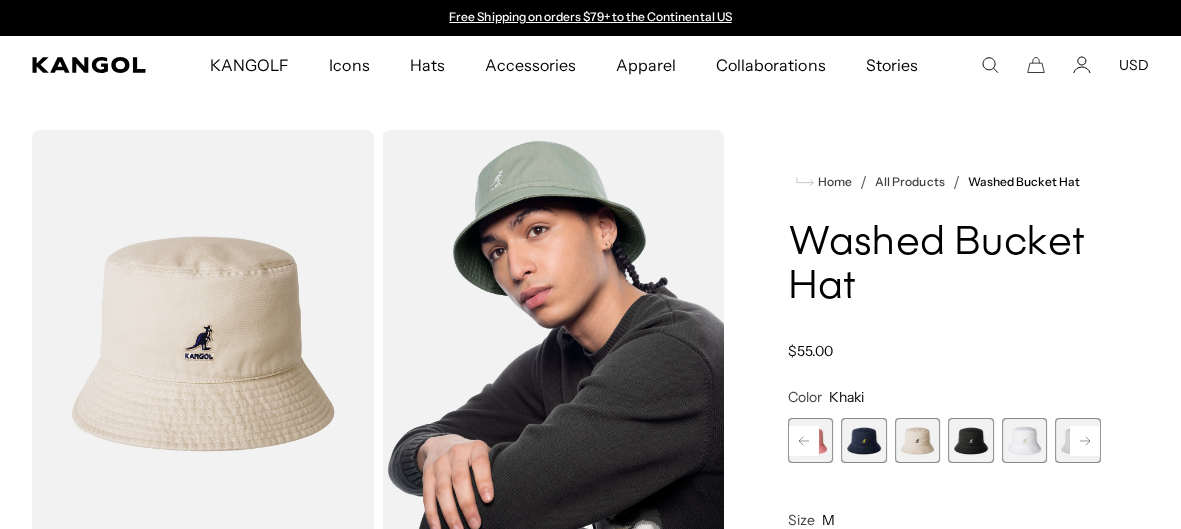 click at bounding box center (864, 440) 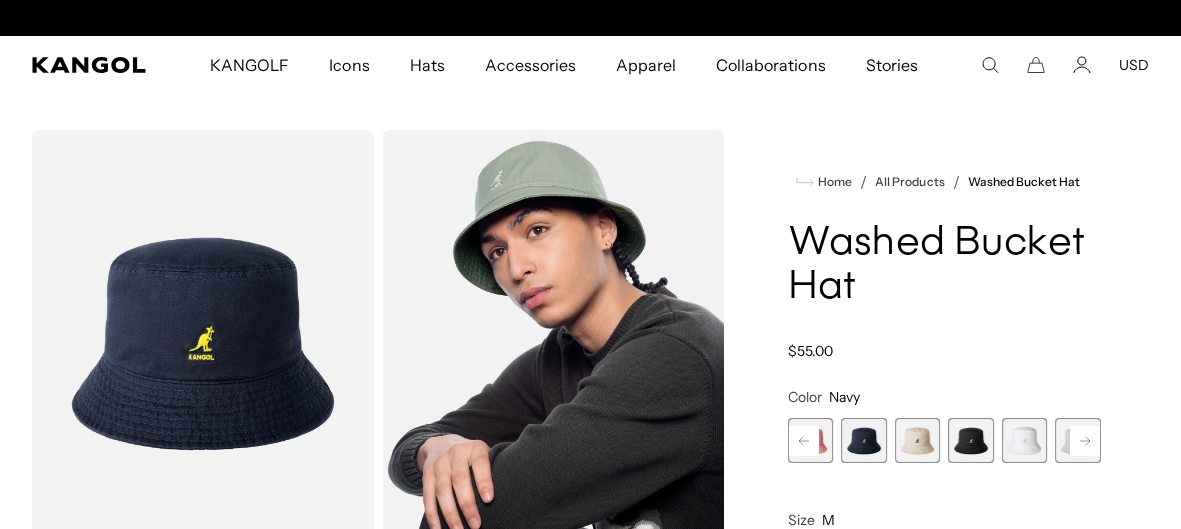 scroll, scrollTop: 0, scrollLeft: 412, axis: horizontal 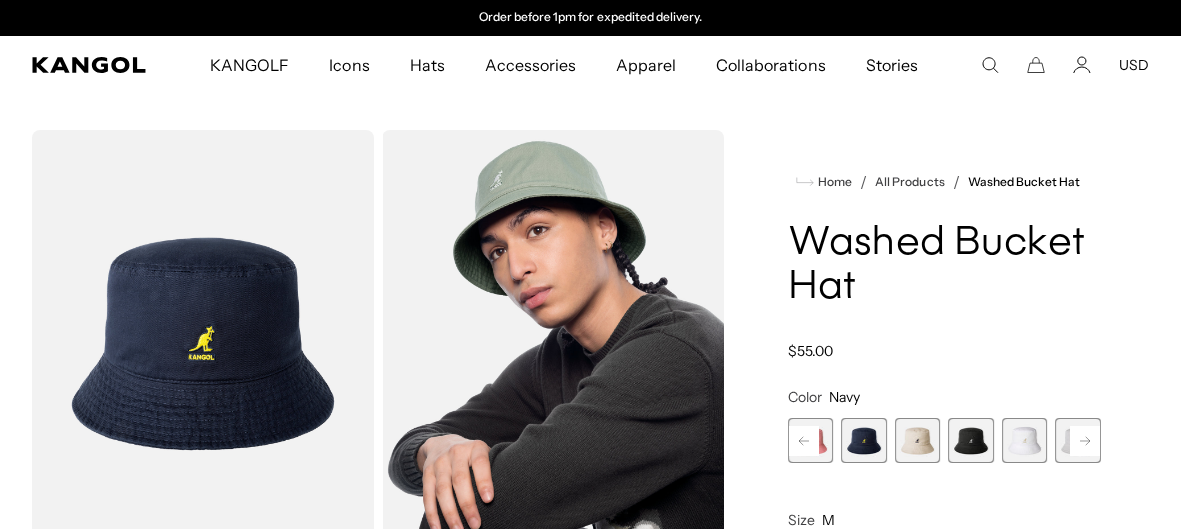 click 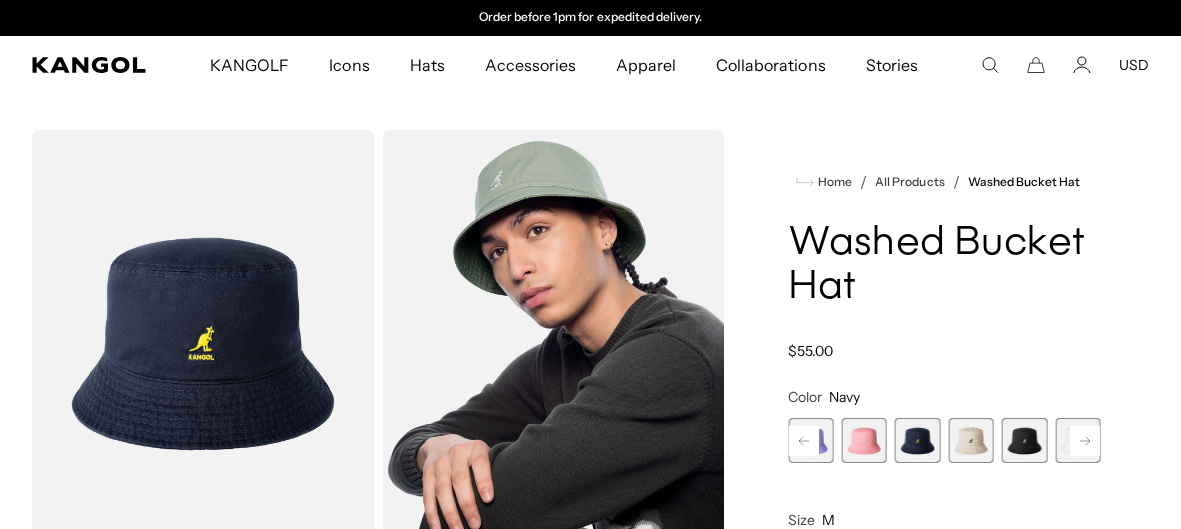 click at bounding box center (864, 440) 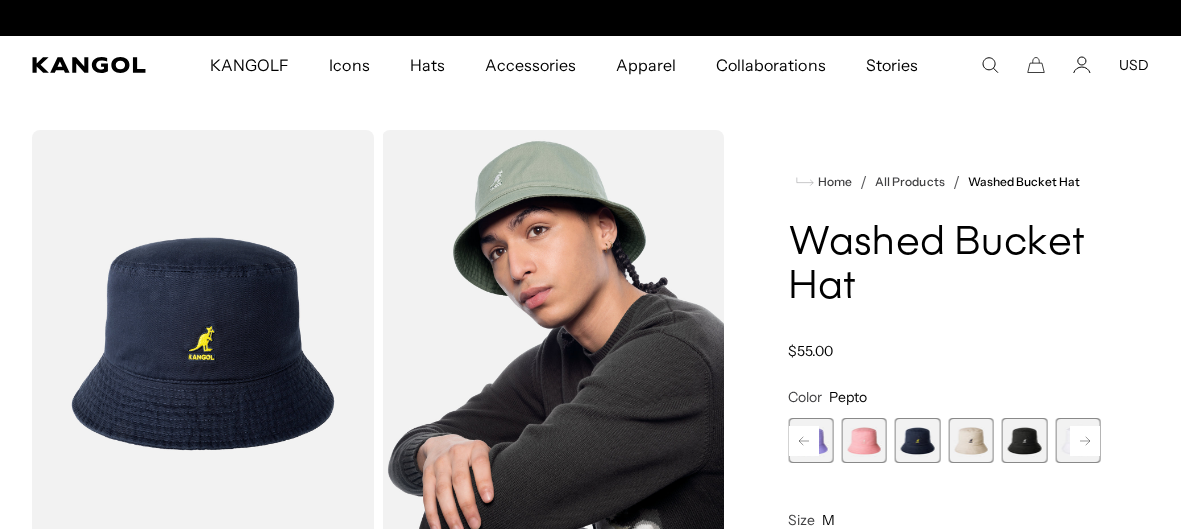 scroll, scrollTop: 0, scrollLeft: 0, axis: both 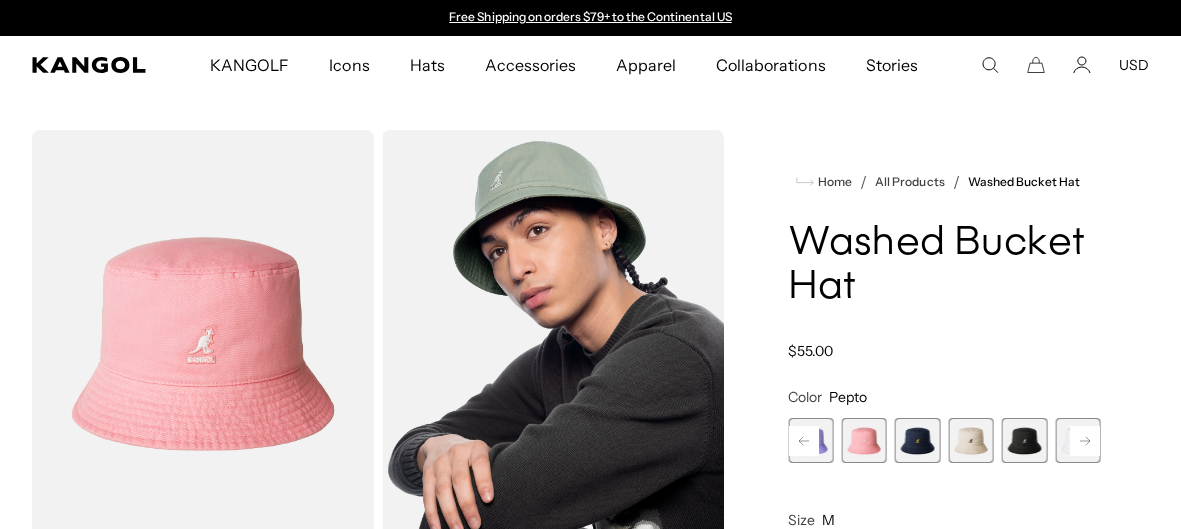 click 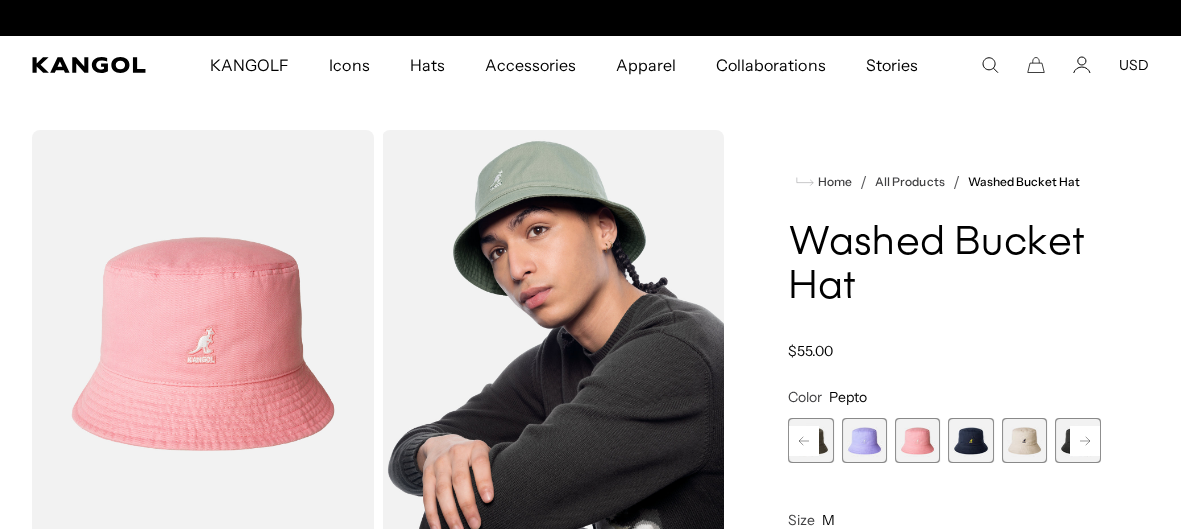 click at bounding box center [864, 440] 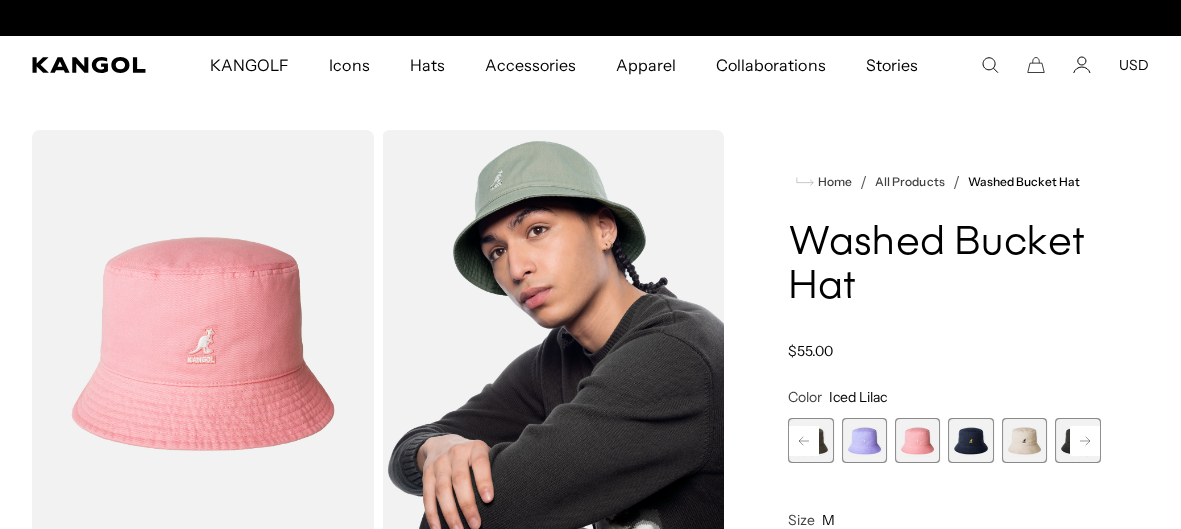 scroll, scrollTop: 0, scrollLeft: 412, axis: horizontal 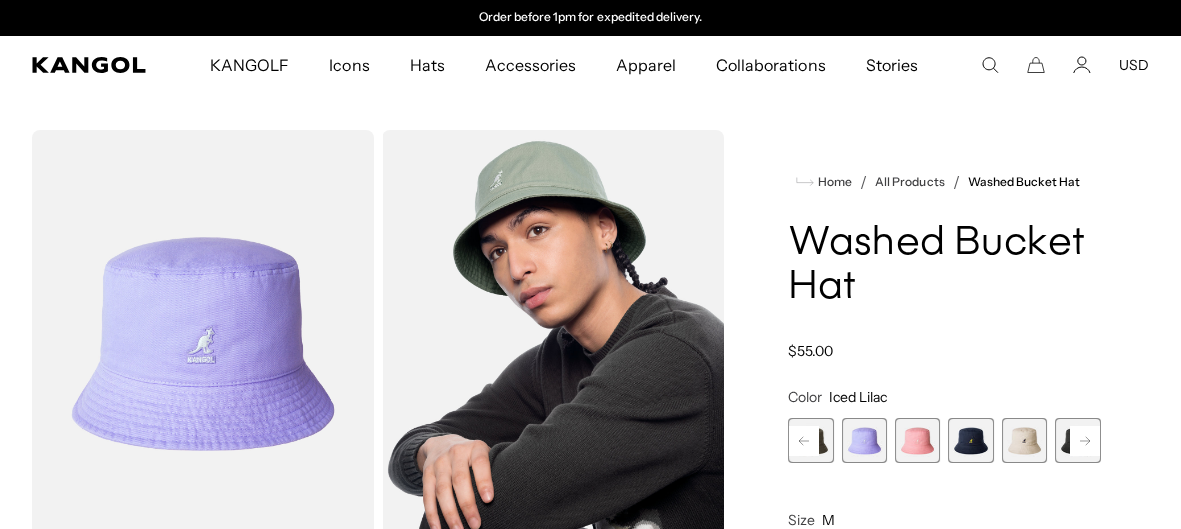 click 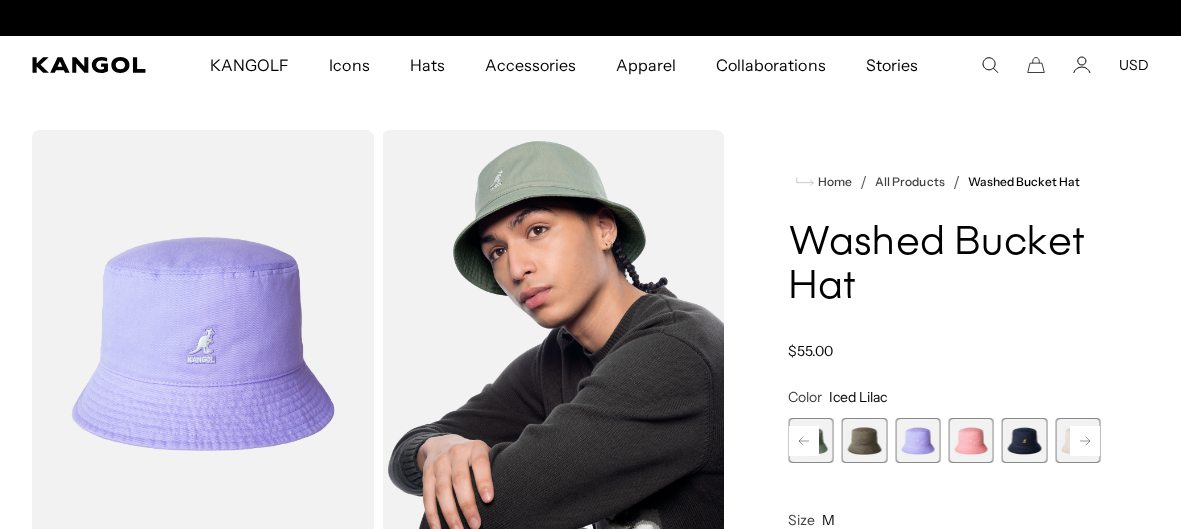 scroll, scrollTop: 0, scrollLeft: 0, axis: both 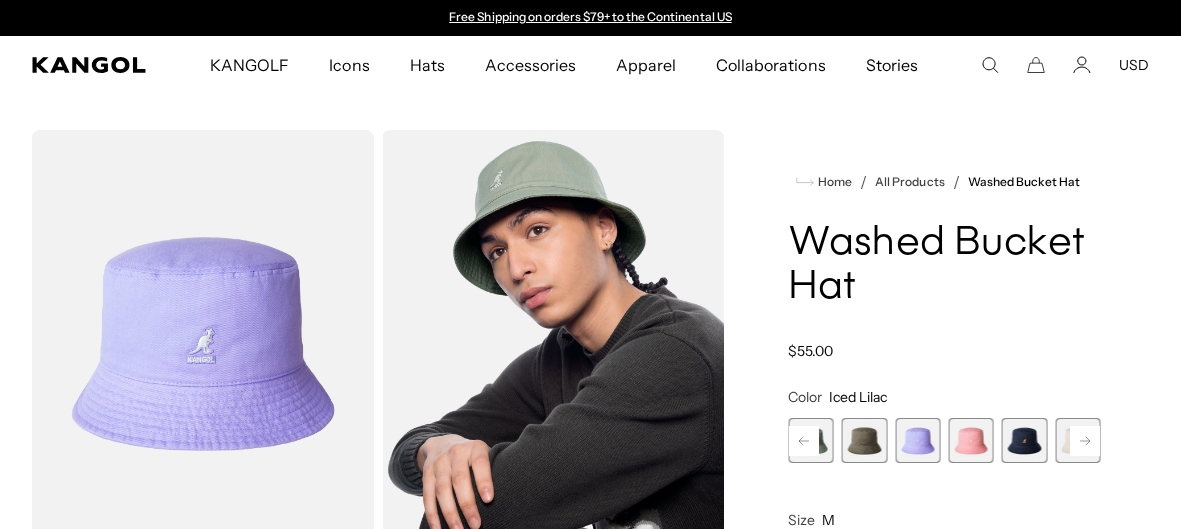 click at bounding box center (864, 440) 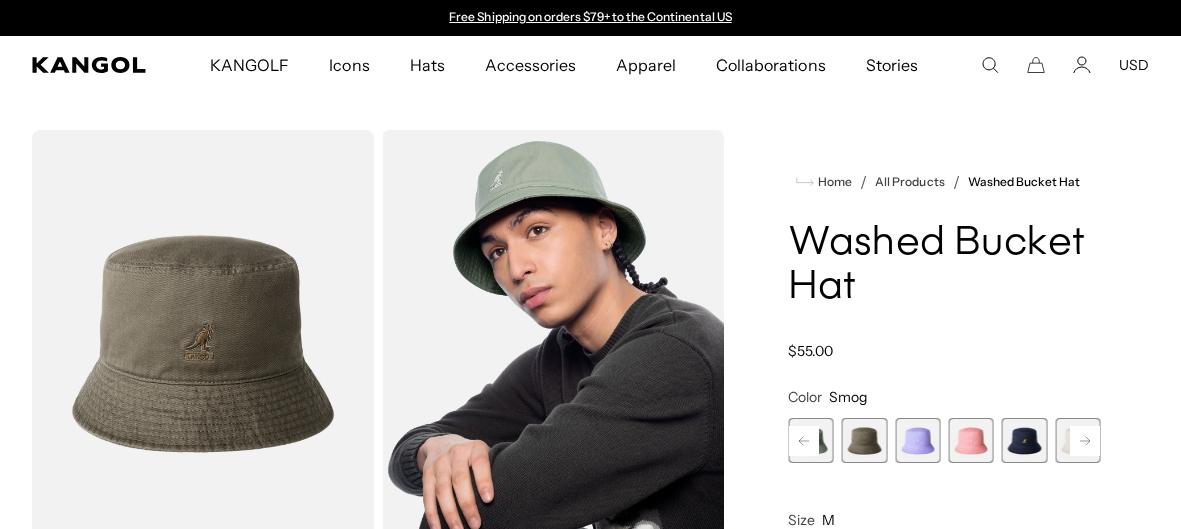 click 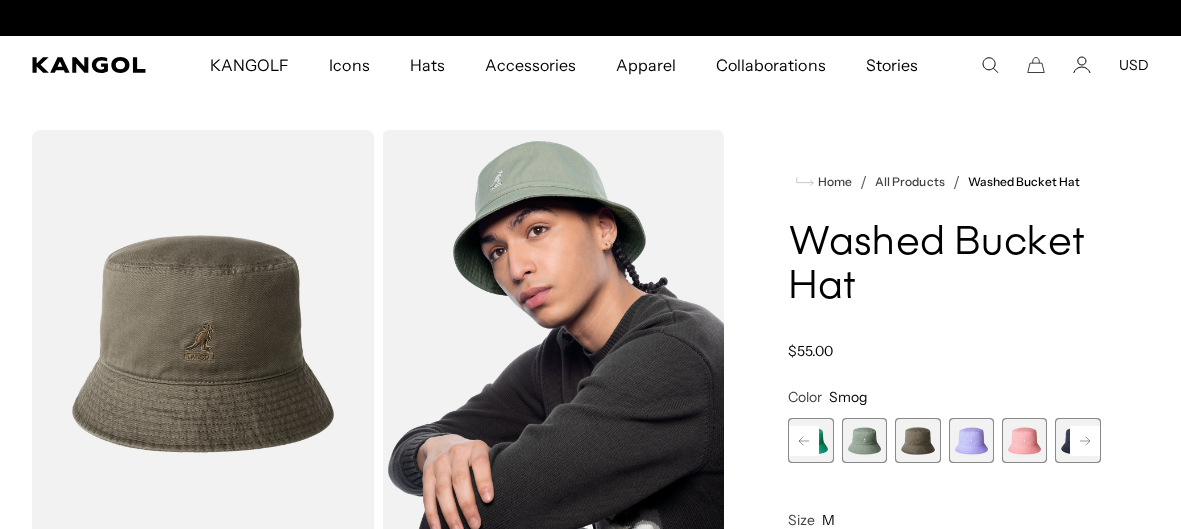 scroll, scrollTop: 0, scrollLeft: 412, axis: horizontal 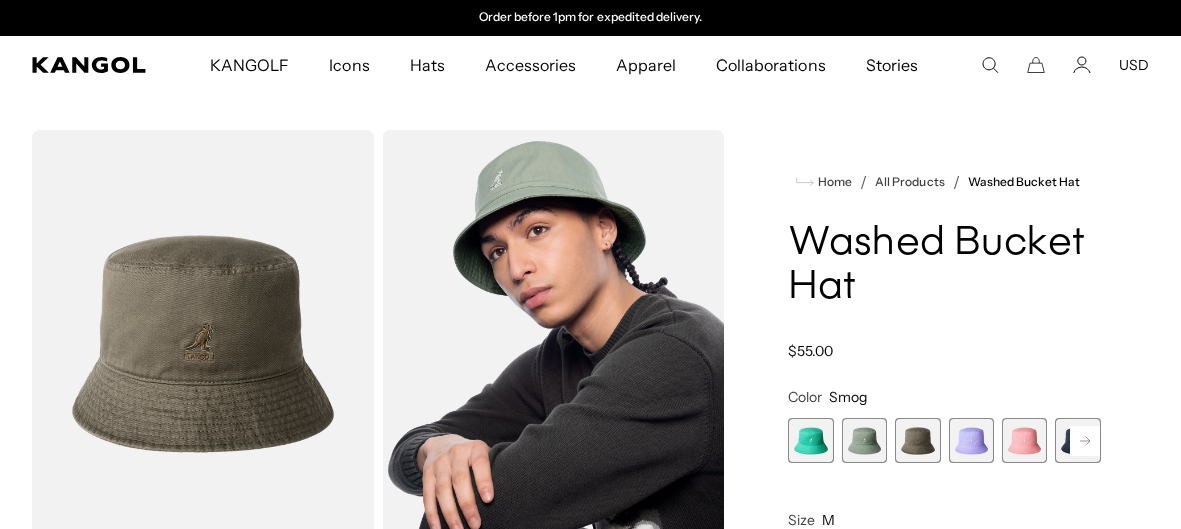 click at bounding box center (864, 440) 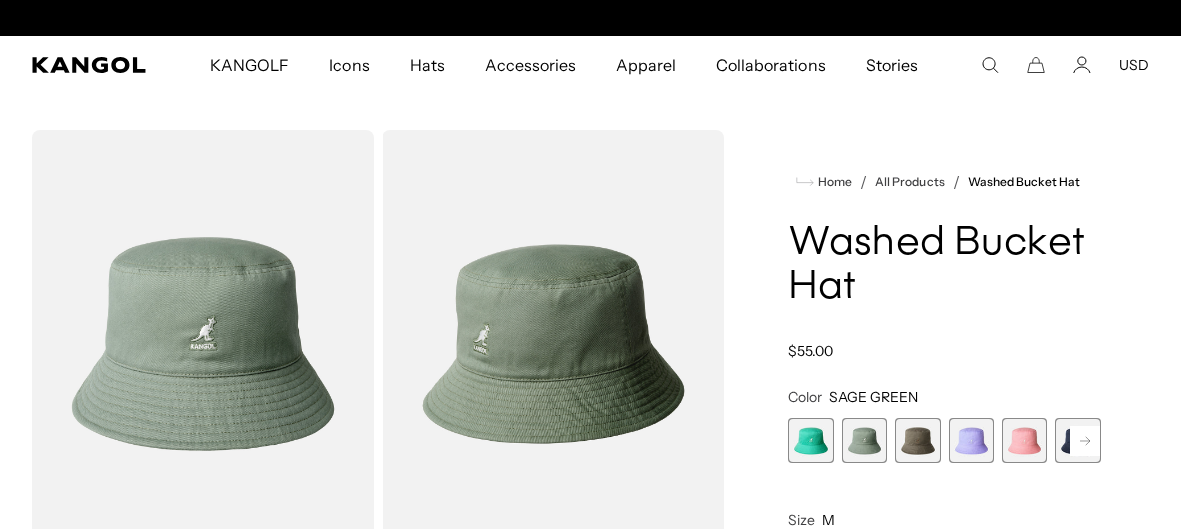 scroll, scrollTop: 0, scrollLeft: 0, axis: both 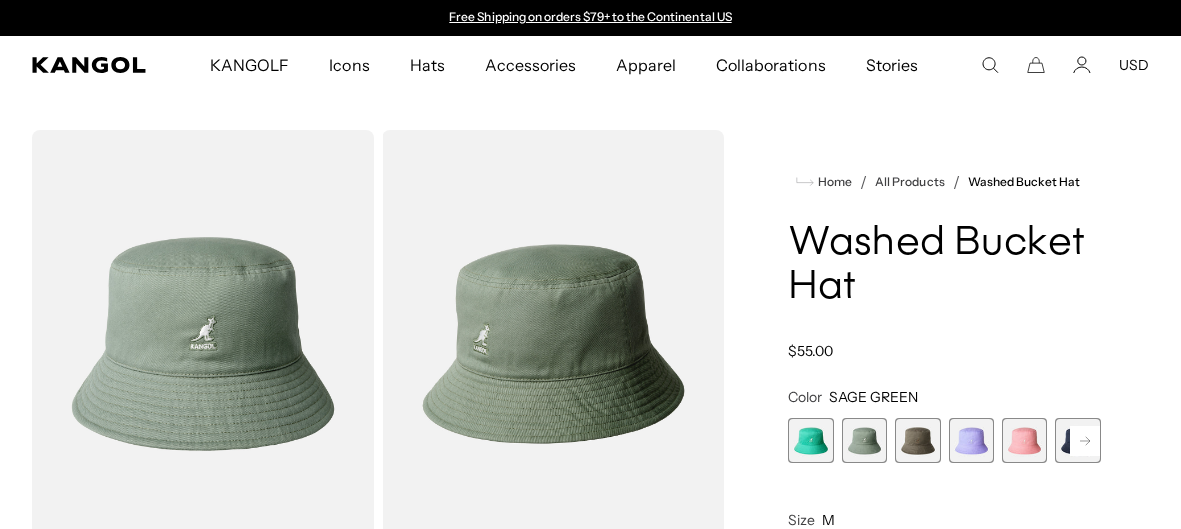 click at bounding box center (810, 440) 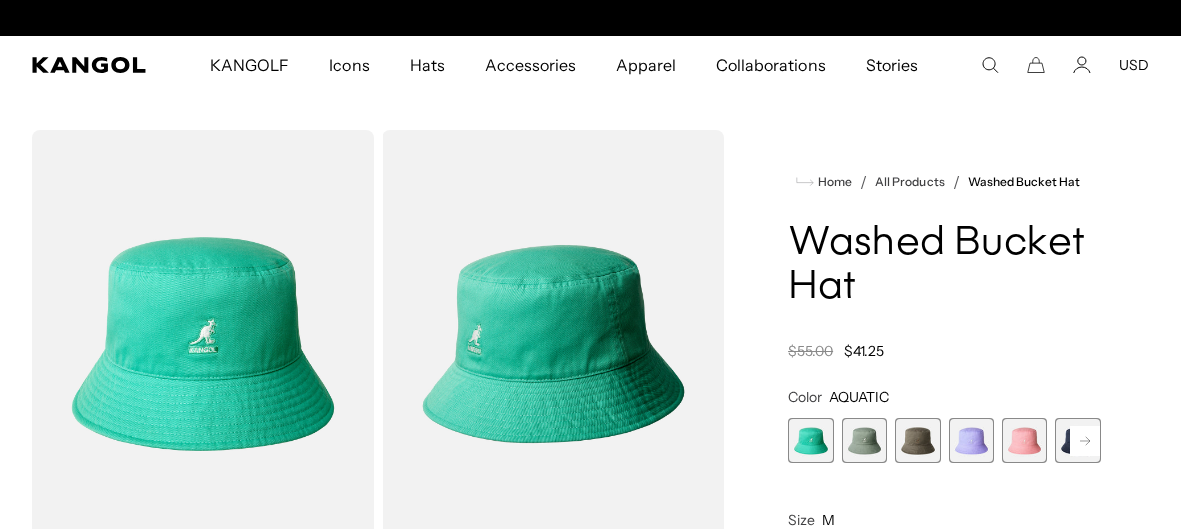 click at bounding box center [864, 440] 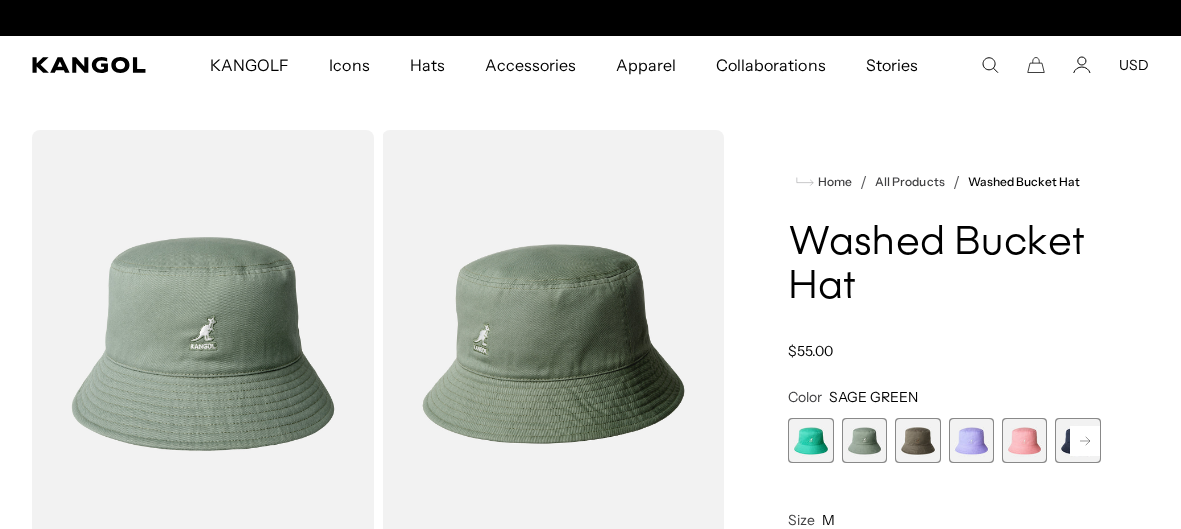 scroll, scrollTop: 0, scrollLeft: 412, axis: horizontal 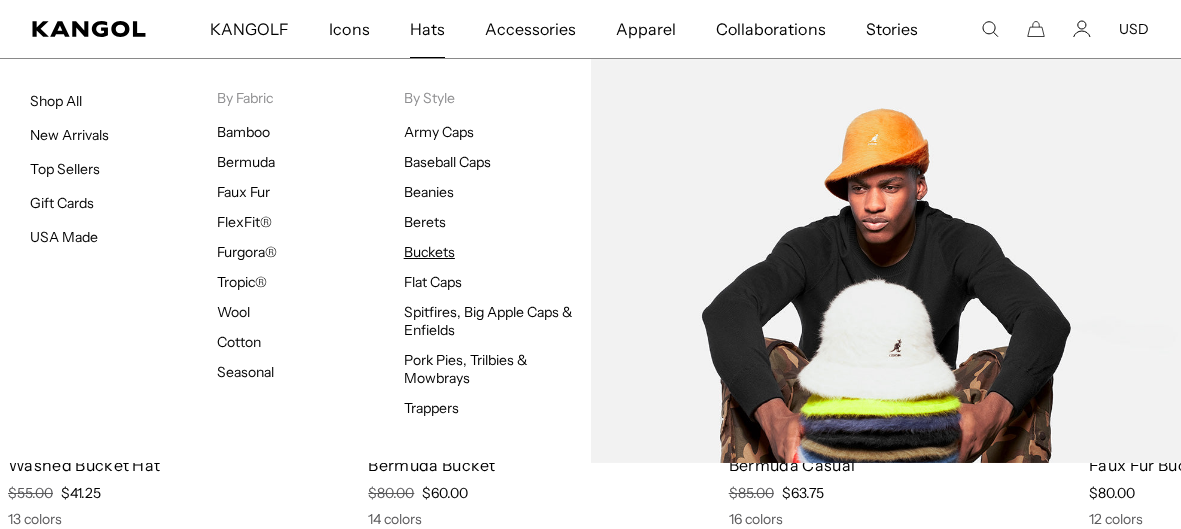 click on "Buckets" at bounding box center [429, 252] 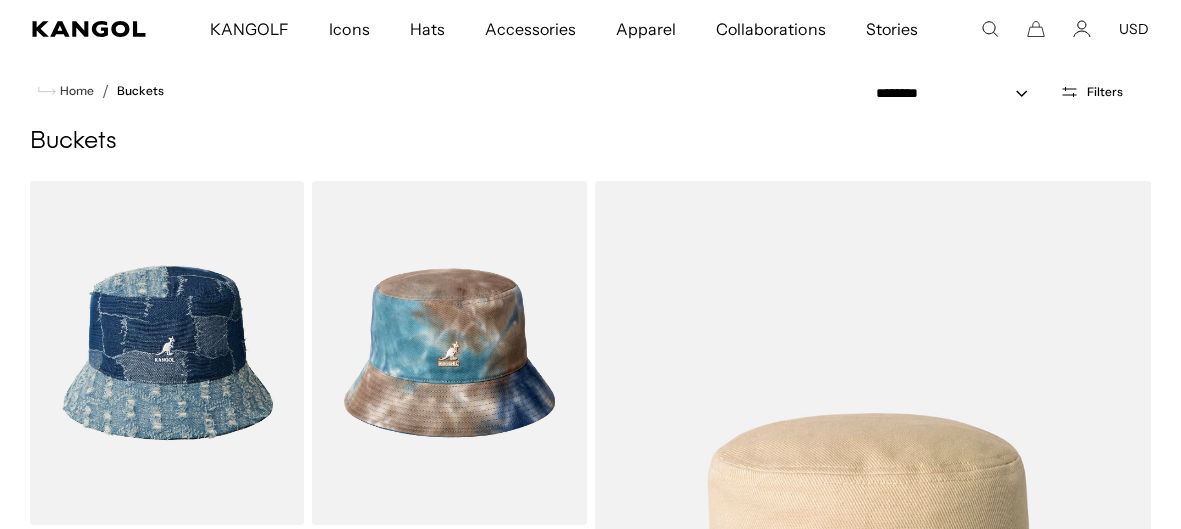 scroll, scrollTop: 279, scrollLeft: 0, axis: vertical 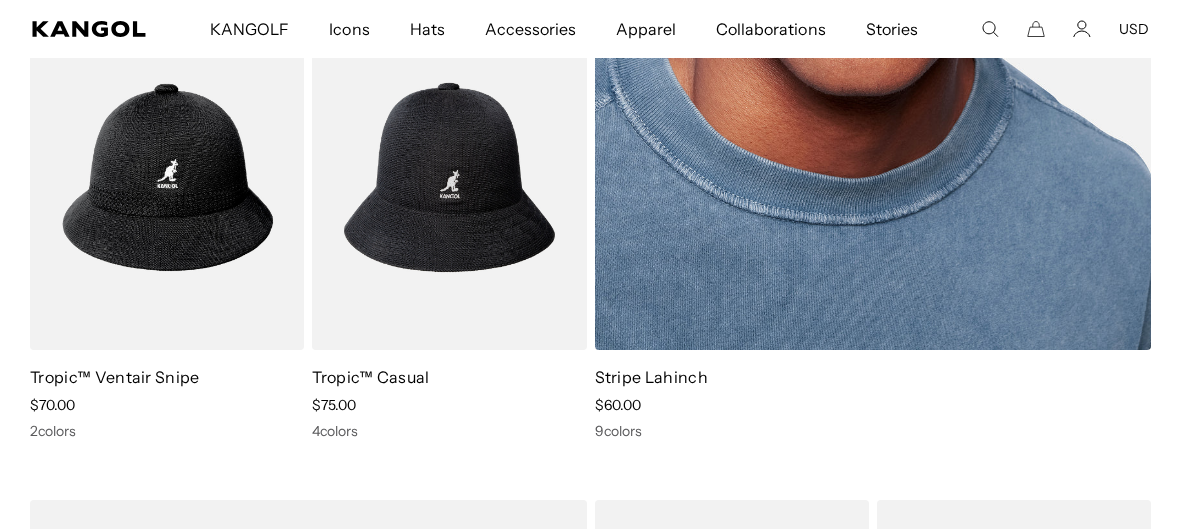 click at bounding box center [873, -55] 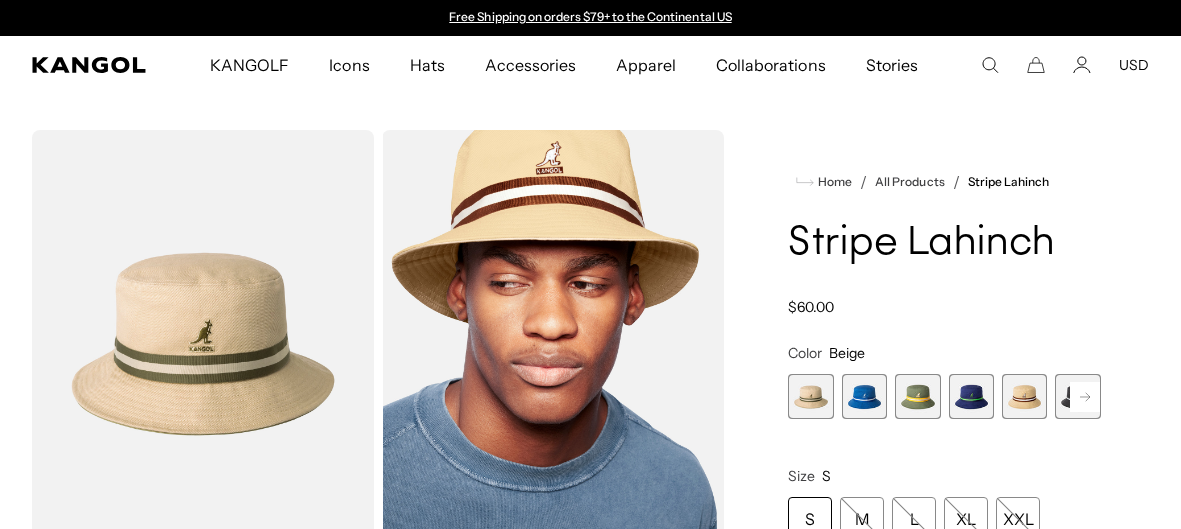 scroll, scrollTop: 399, scrollLeft: 0, axis: vertical 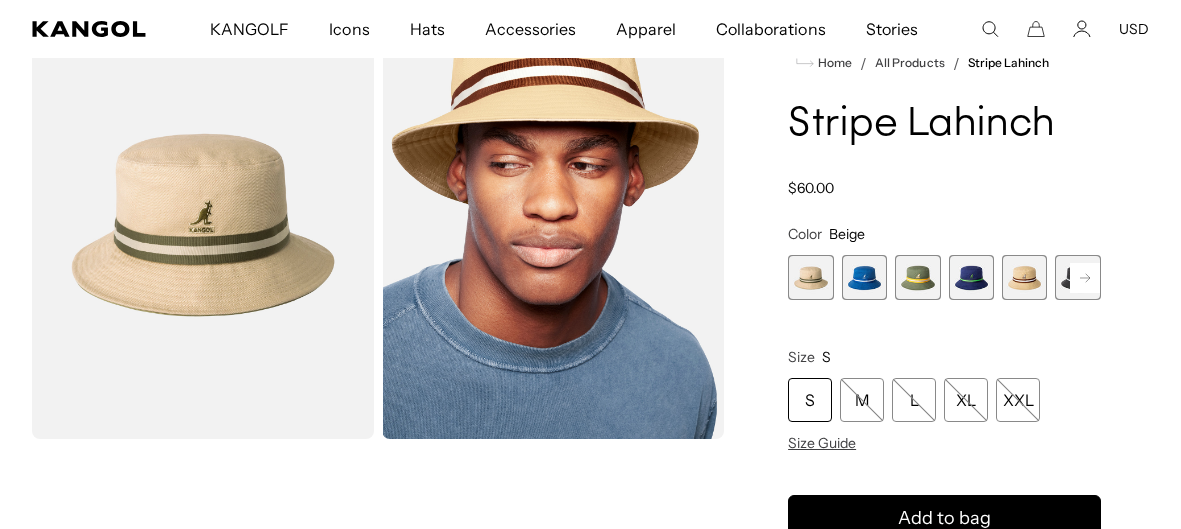 click 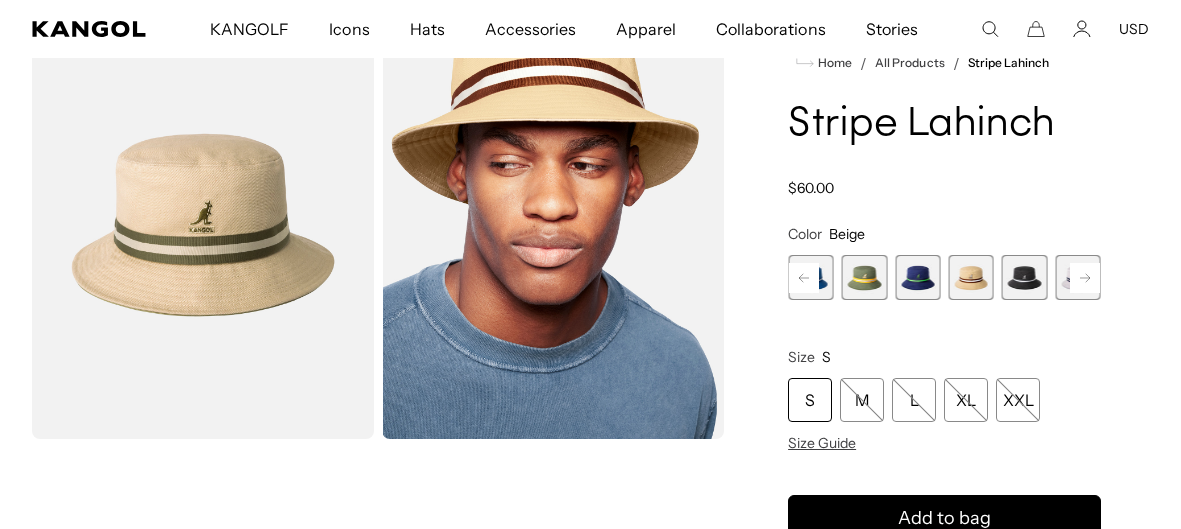 click 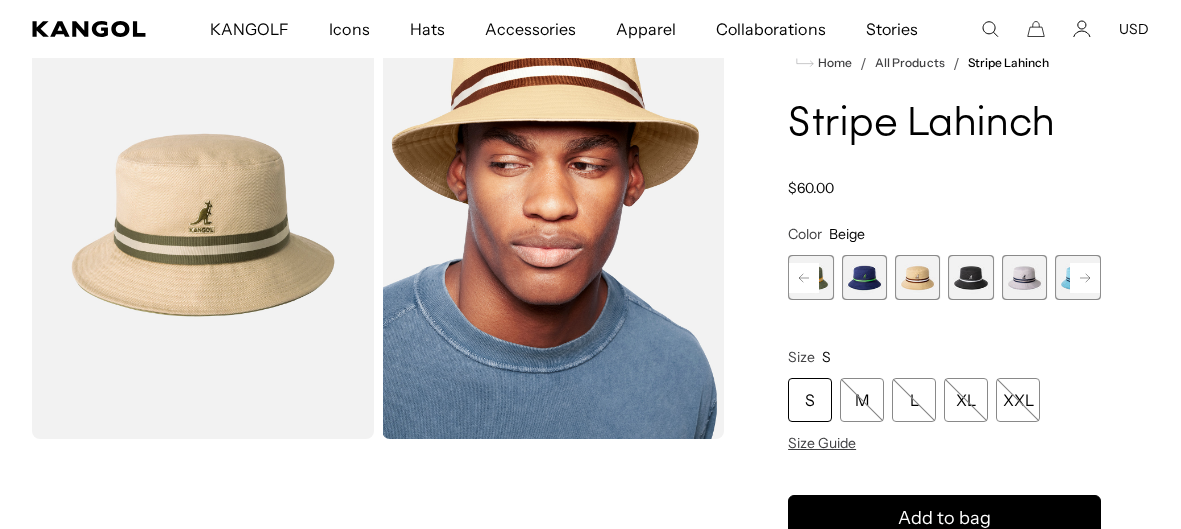 scroll, scrollTop: 0, scrollLeft: 0, axis: both 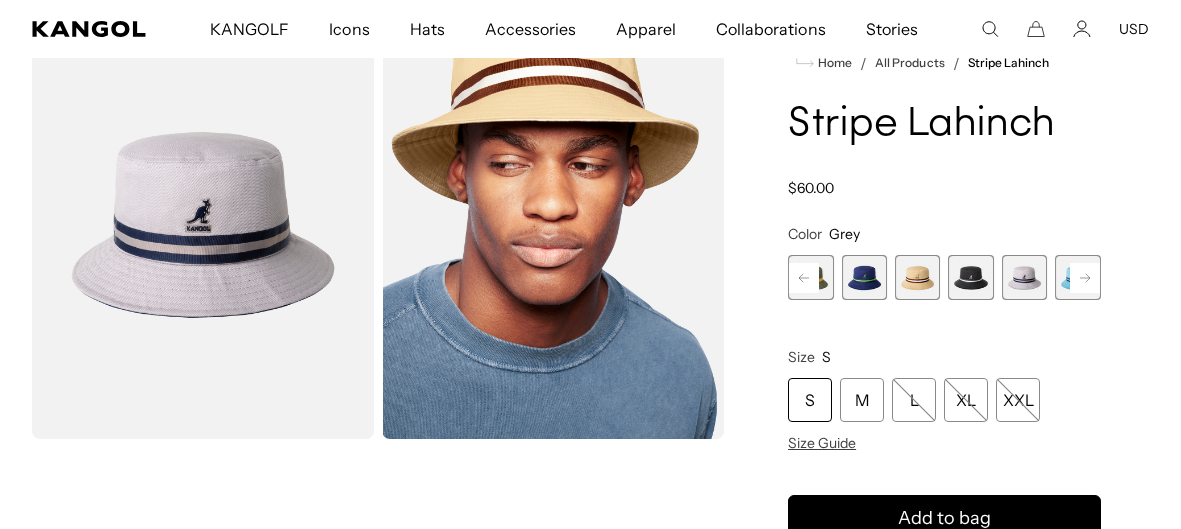 click 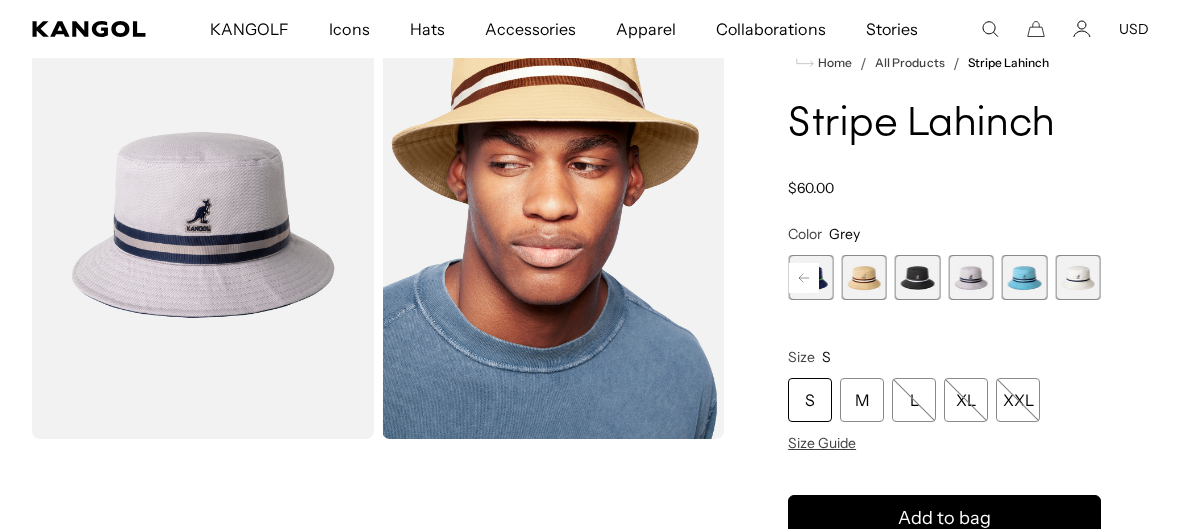 click at bounding box center (1077, 277) 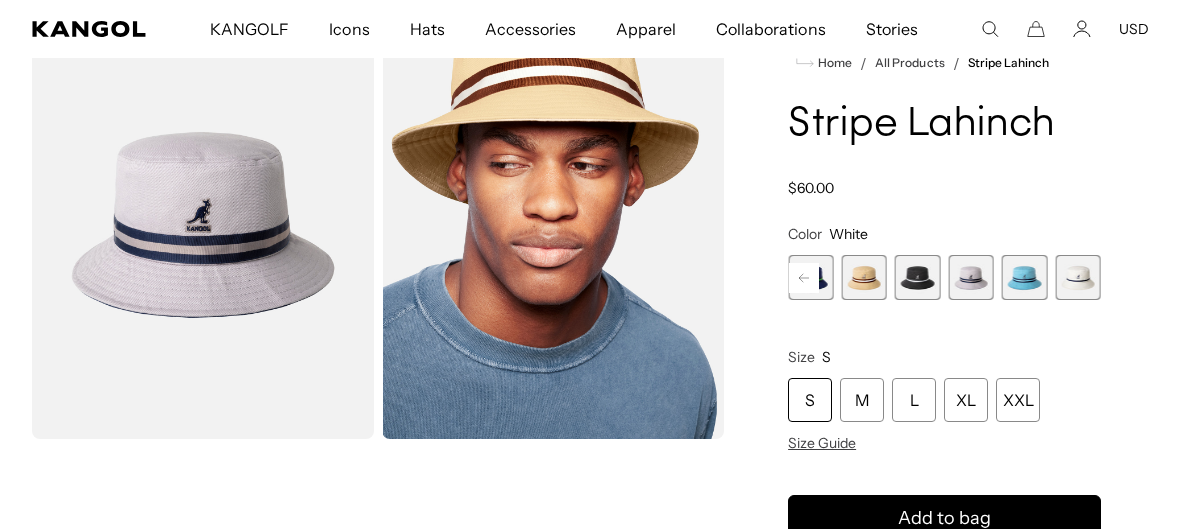 scroll, scrollTop: 0, scrollLeft: 412, axis: horizontal 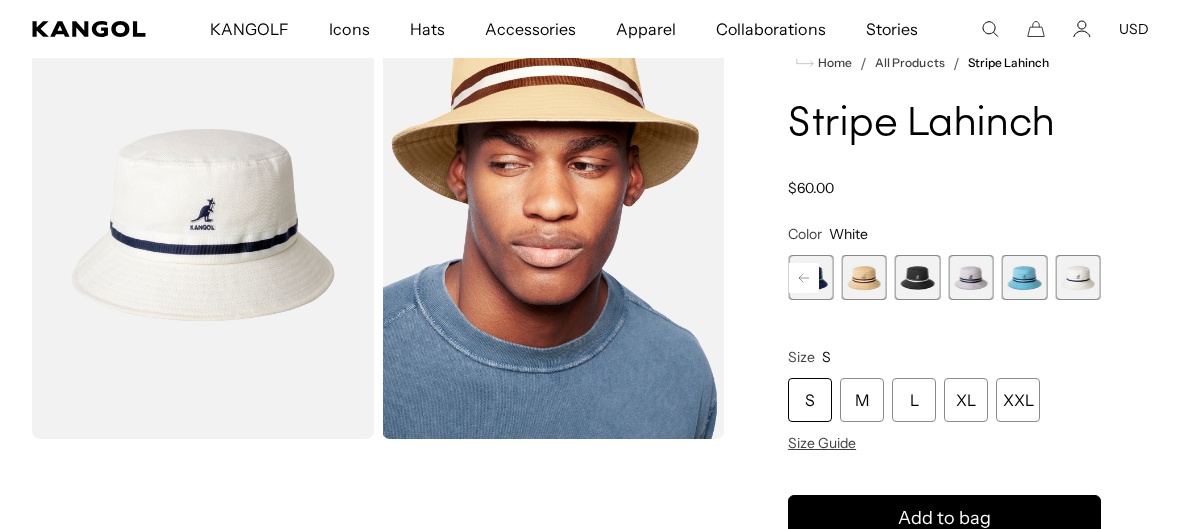 click at bounding box center (971, 277) 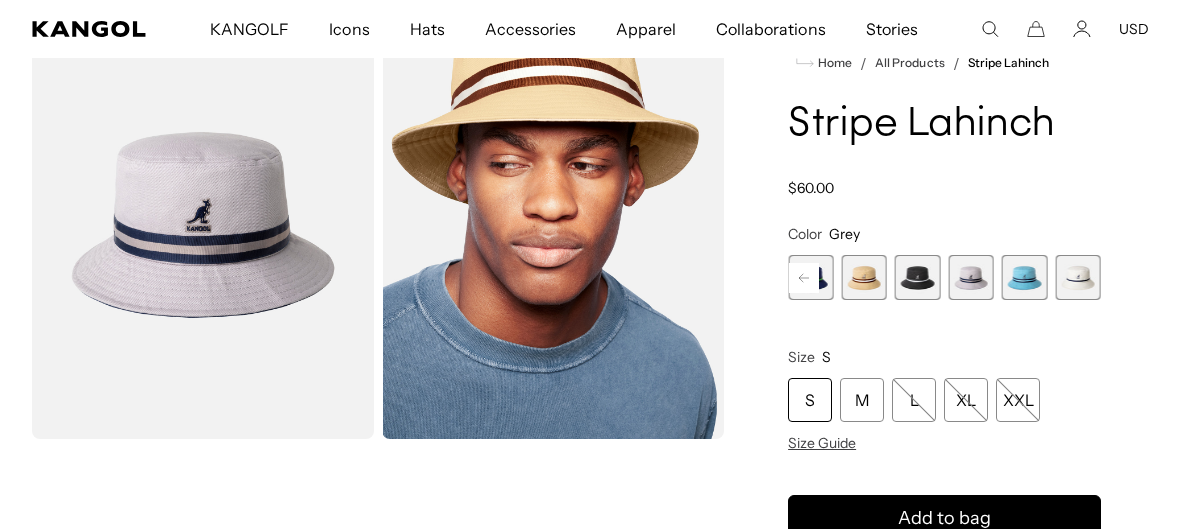 scroll, scrollTop: 0, scrollLeft: 0, axis: both 